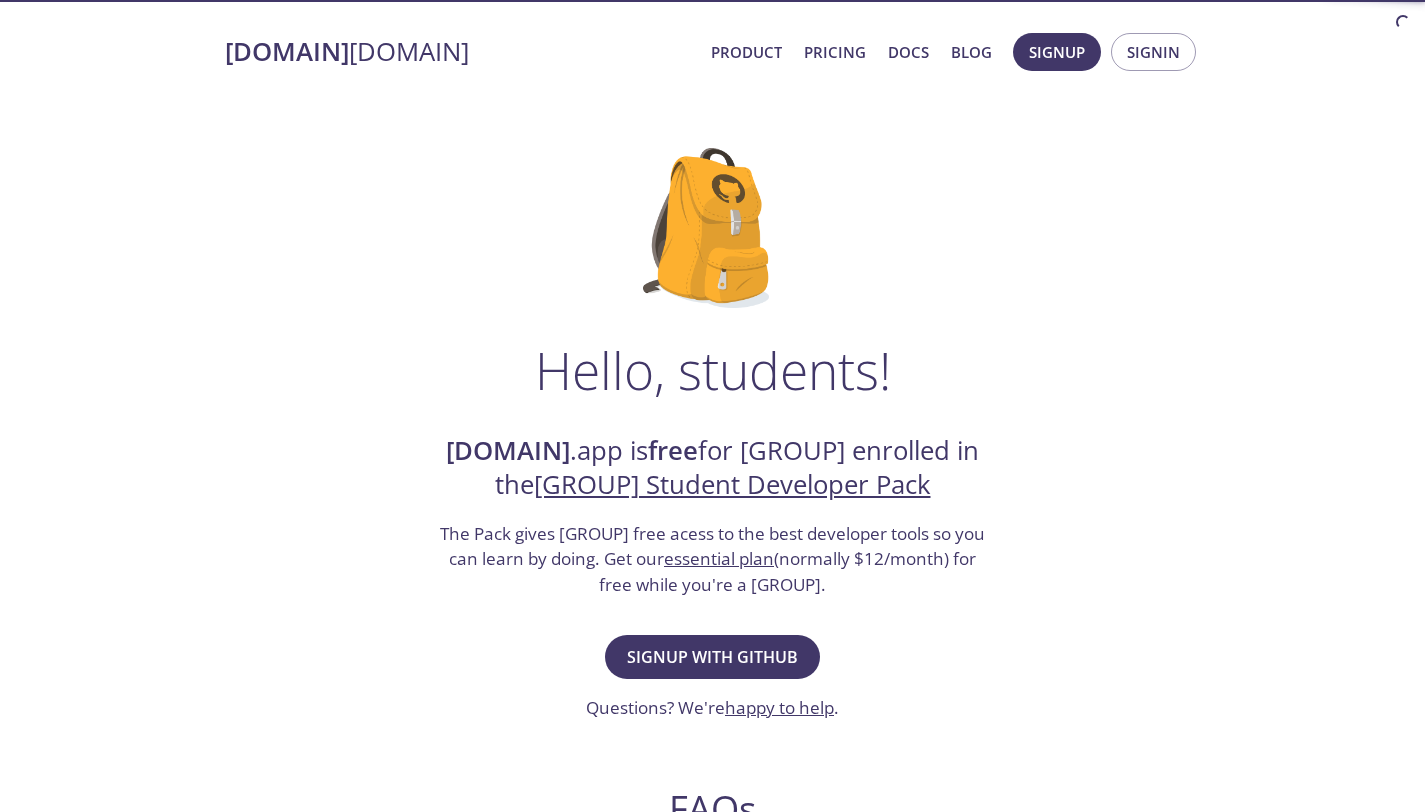 scroll, scrollTop: 0, scrollLeft: 0, axis: both 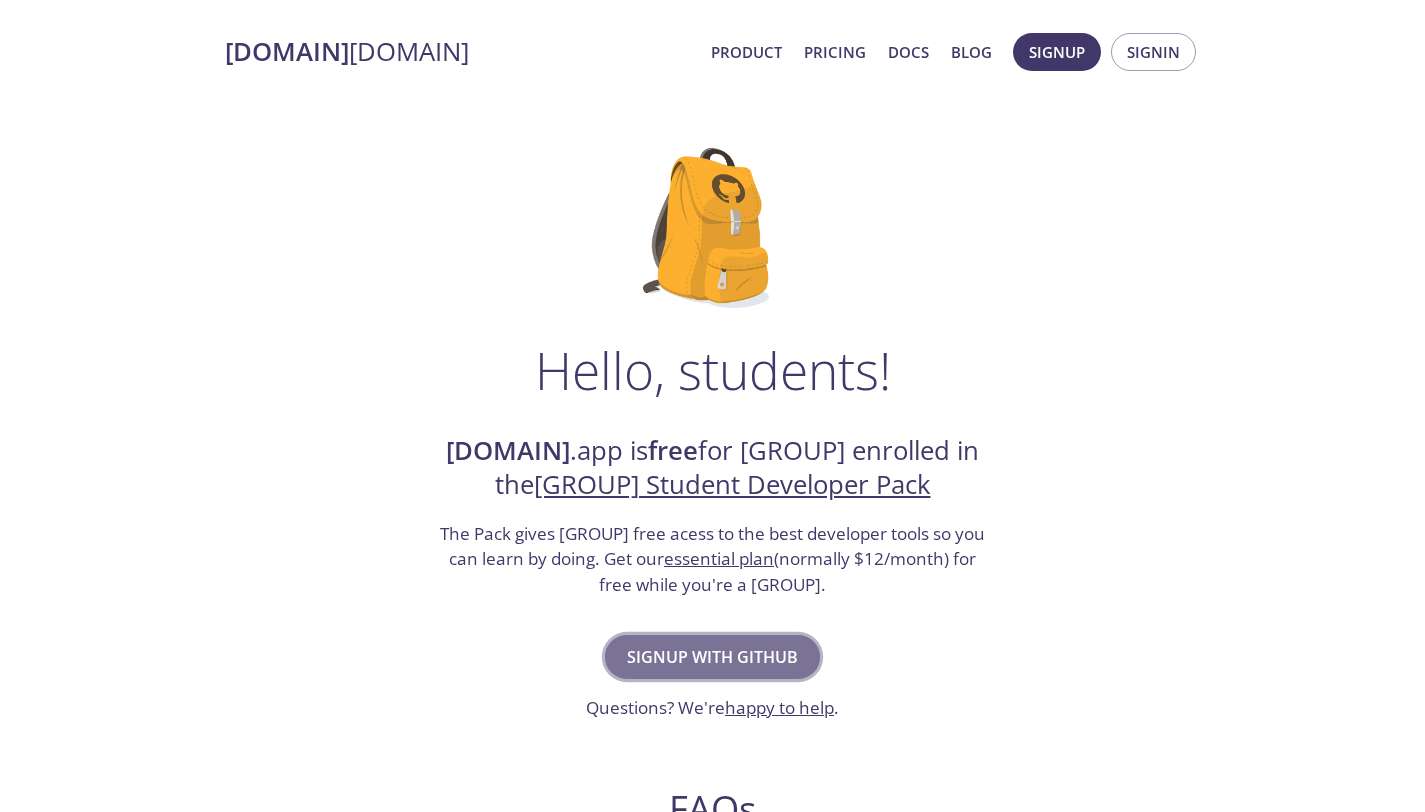 click on "Signup with GitHub" at bounding box center (712, 657) 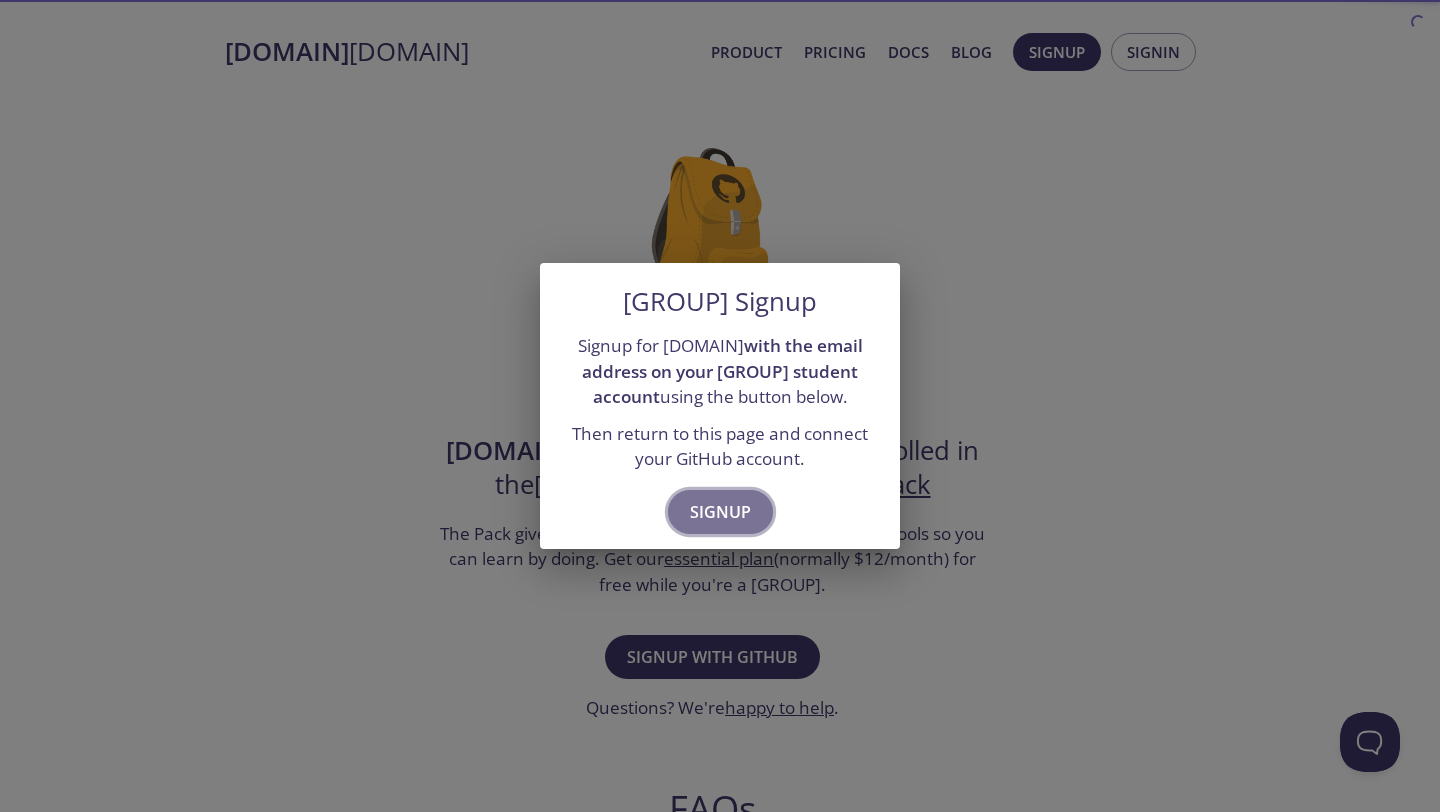 scroll, scrollTop: 0, scrollLeft: 0, axis: both 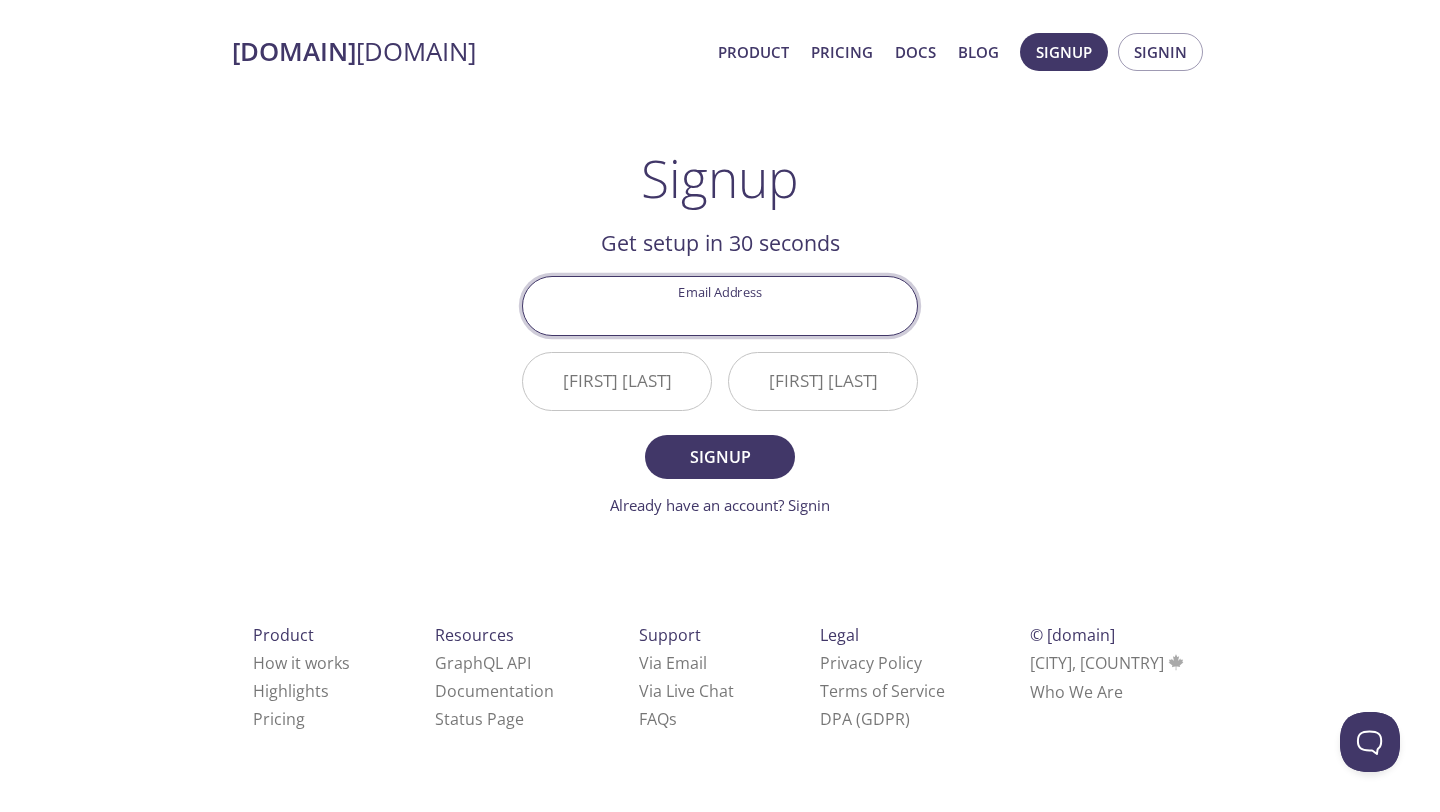 click on "Email Address" at bounding box center (720, 305) 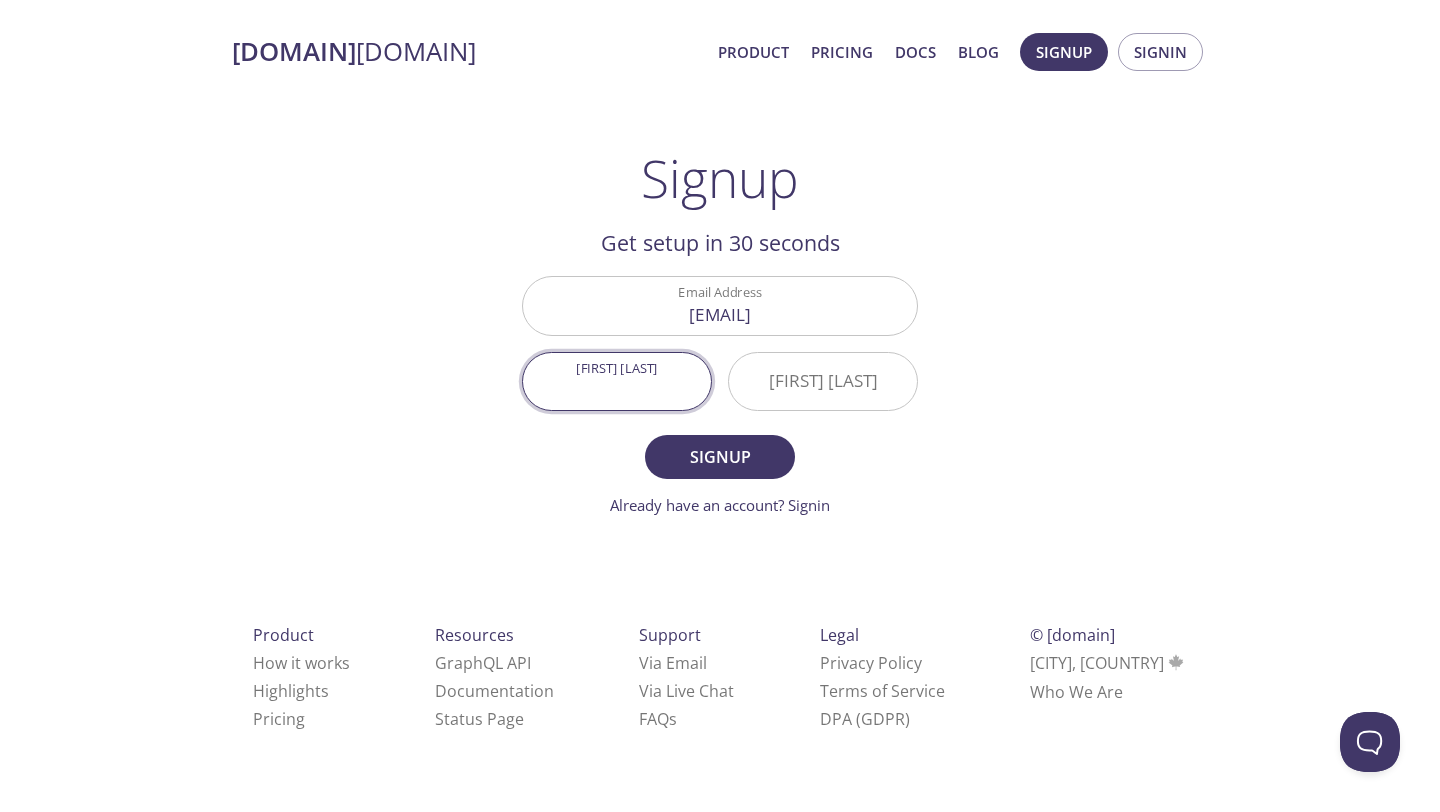 click on "First Name" at bounding box center (617, 381) 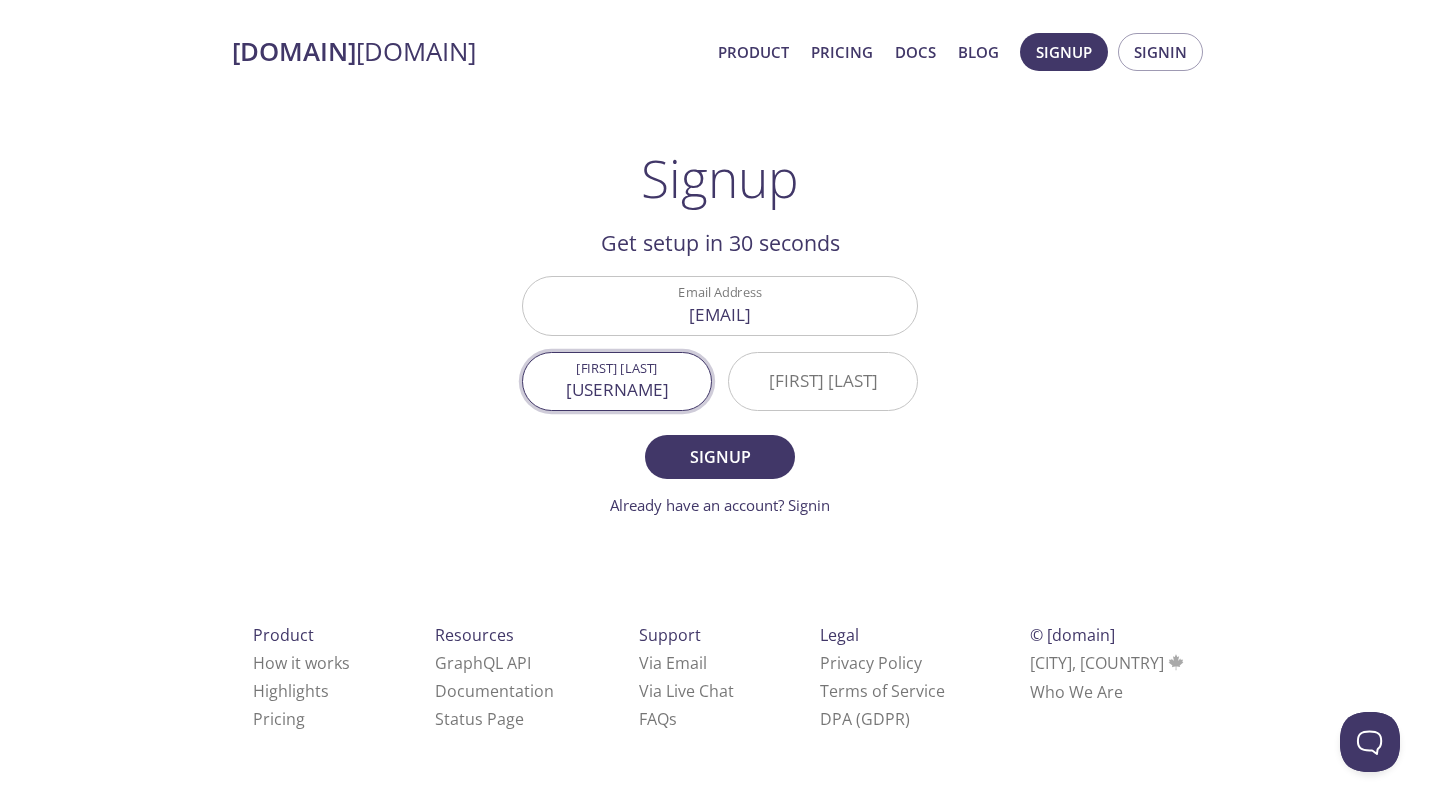type on "[FIRST]" 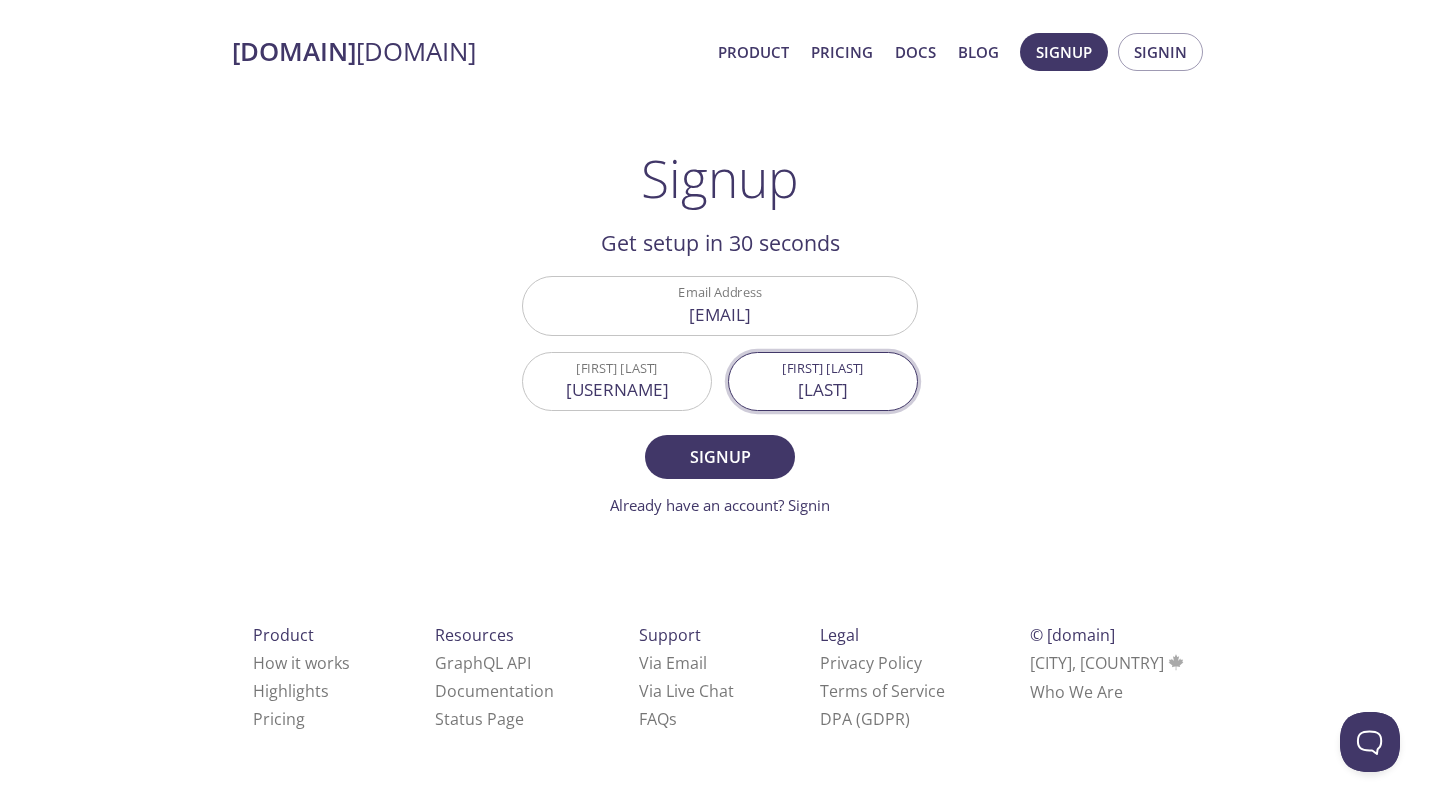 type on "[LAST]" 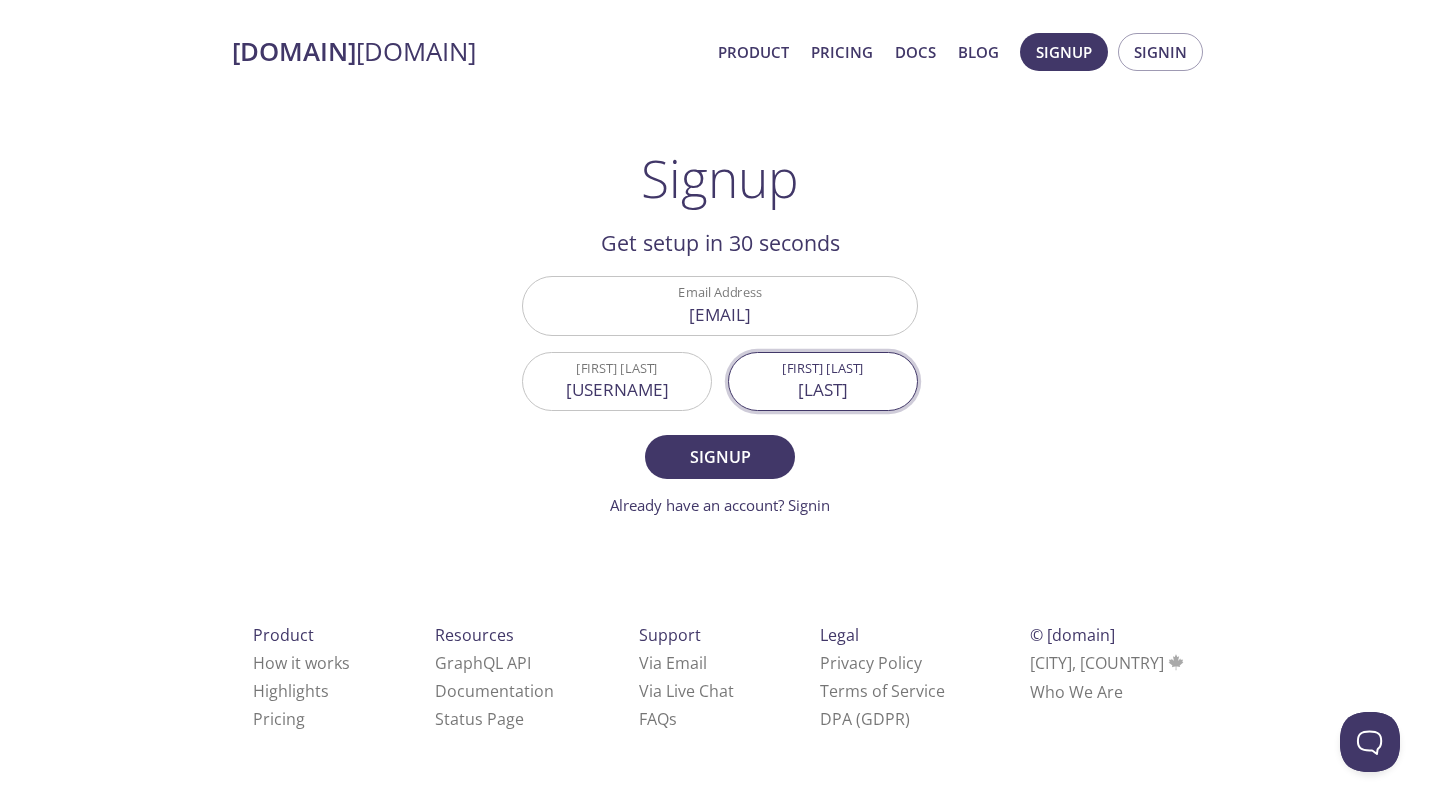 click on "Signup" at bounding box center (720, 457) 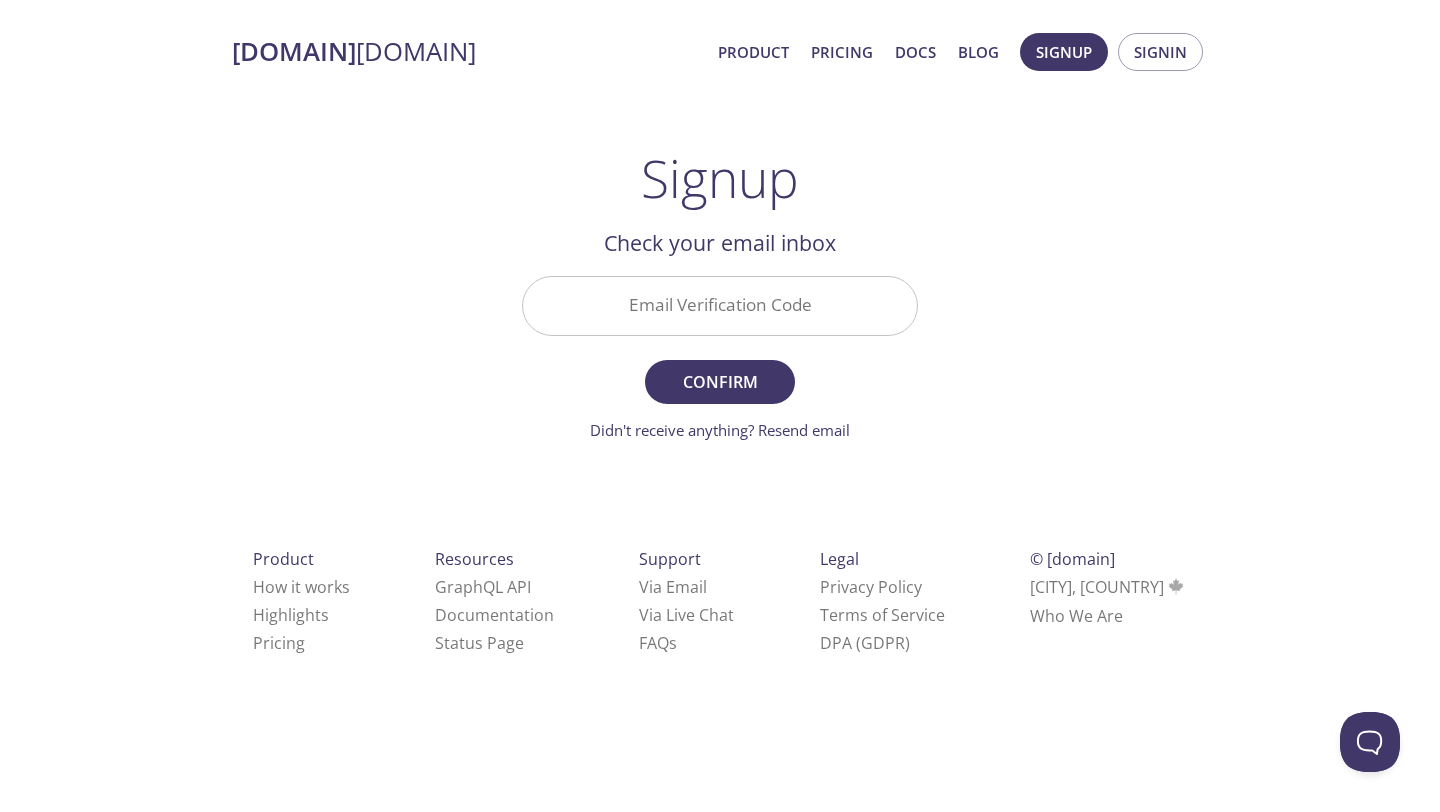 click on "Email Verification Code" at bounding box center (720, 305) 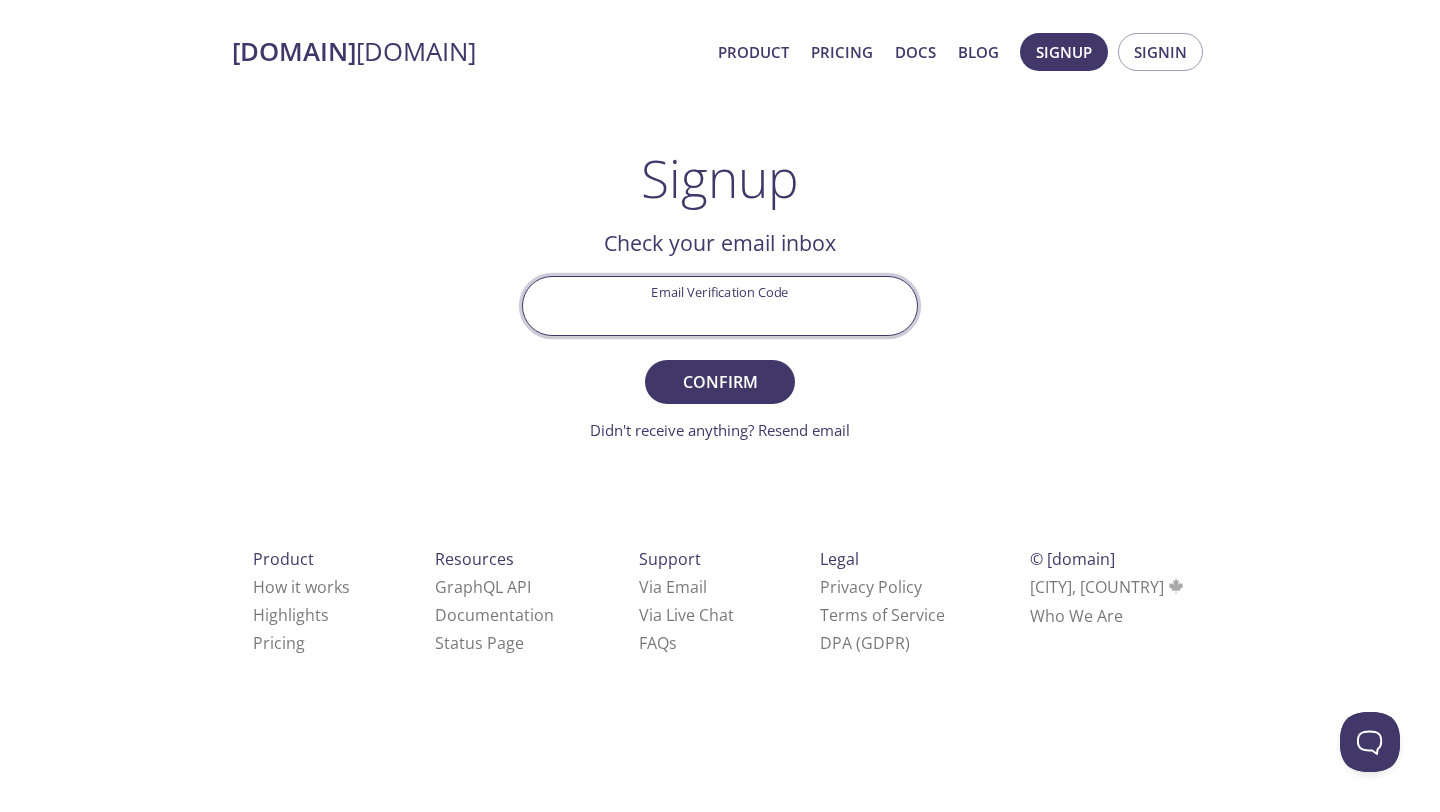 paste on "NQUGKPY" 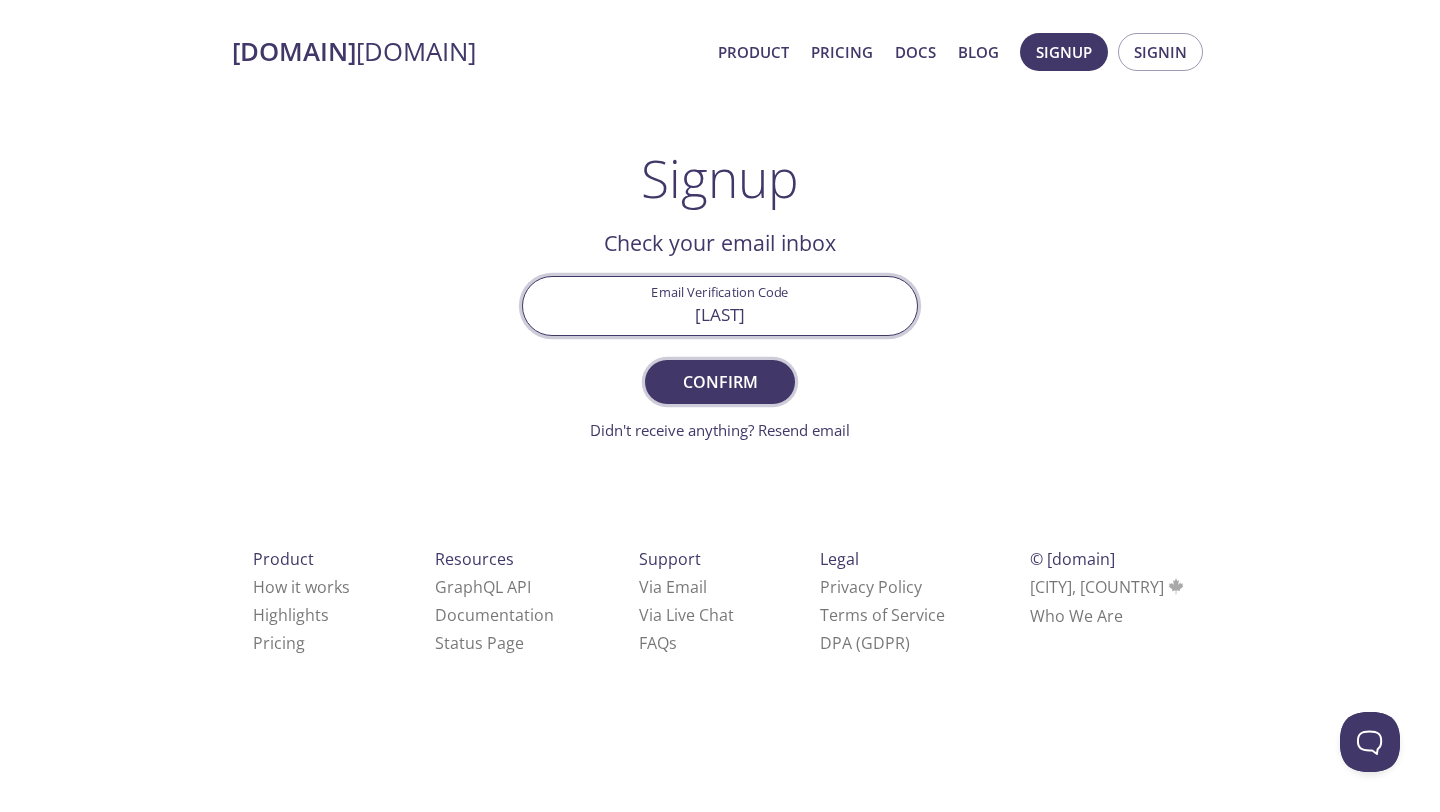 type on "NQUGKPY" 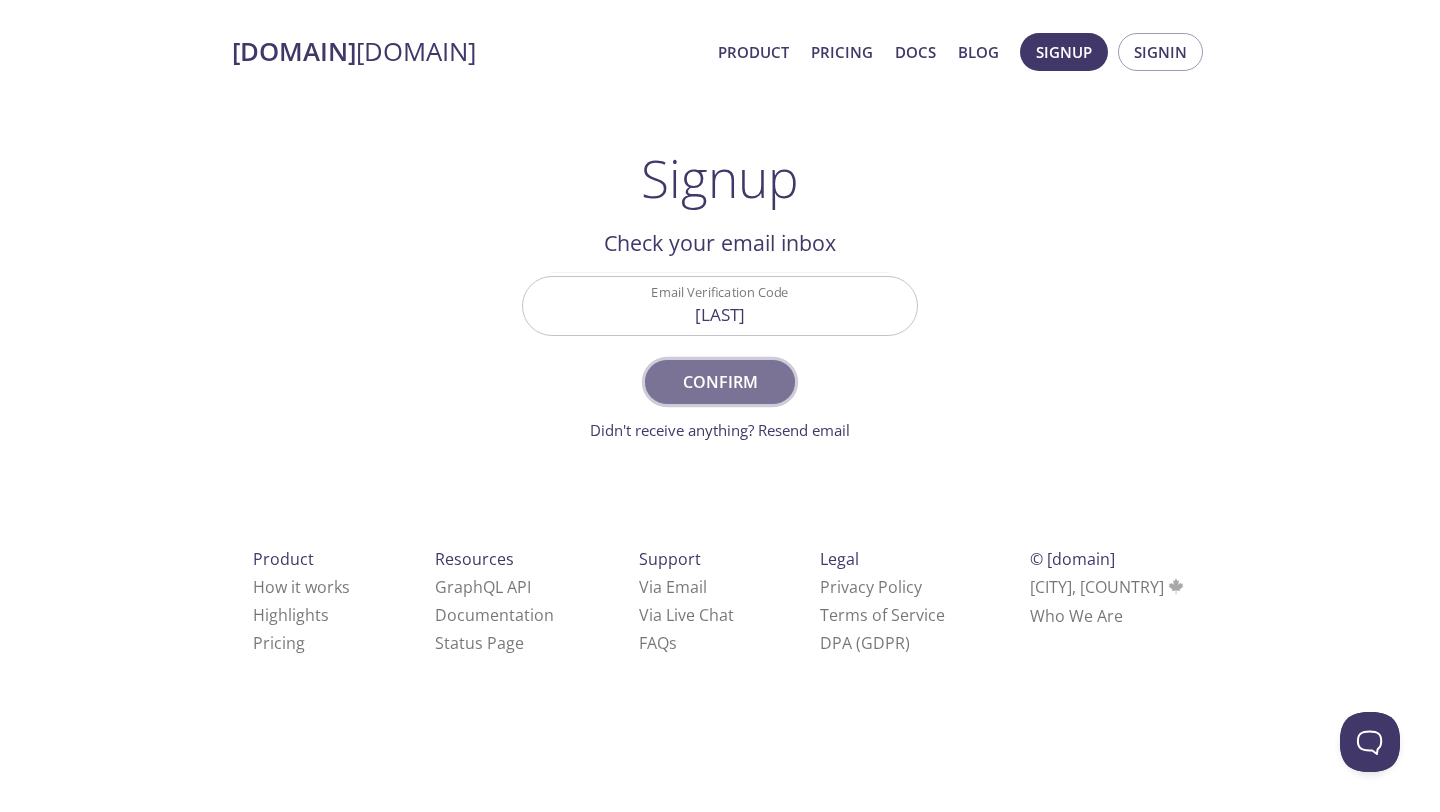 click on "Confirm" at bounding box center (720, 382) 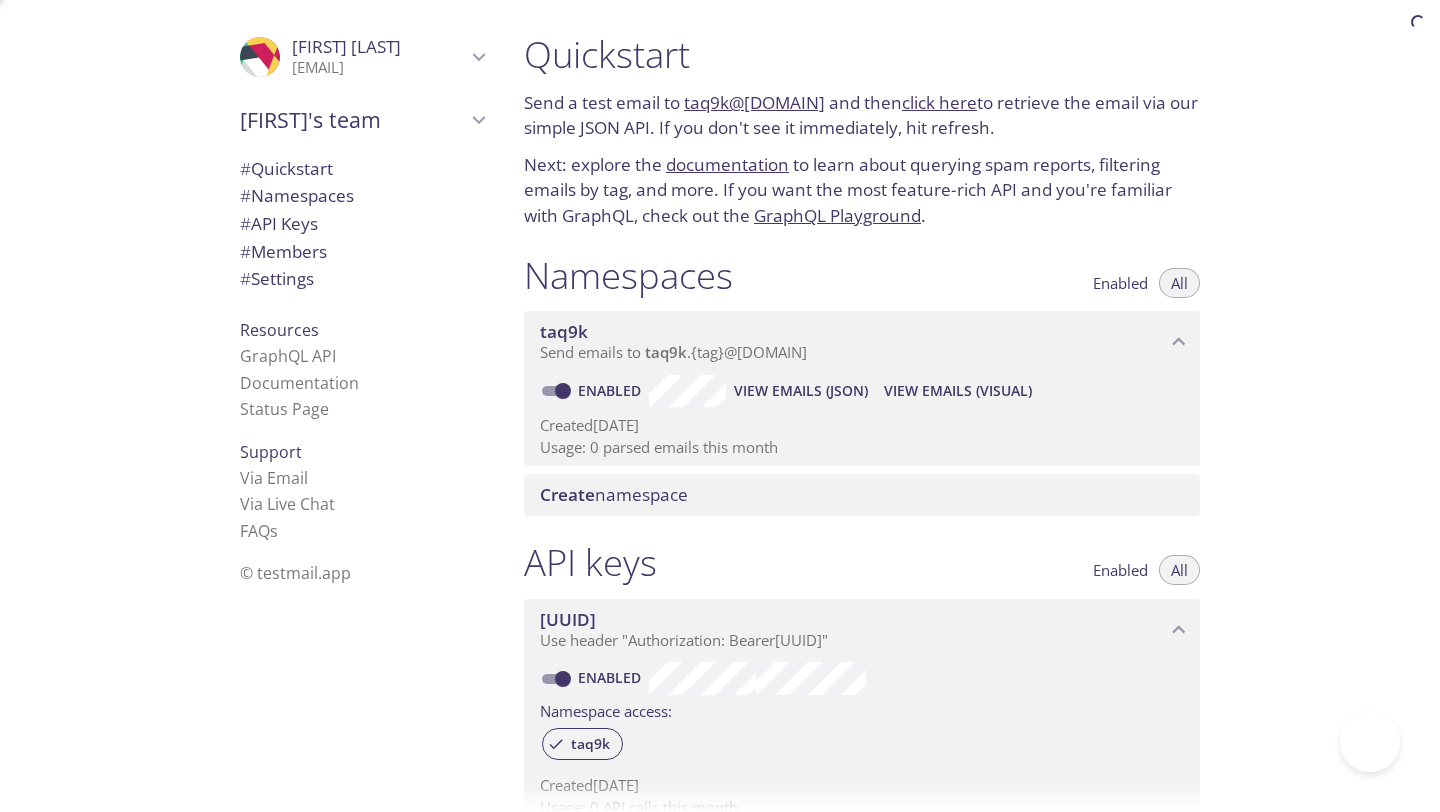 scroll, scrollTop: 0, scrollLeft: 0, axis: both 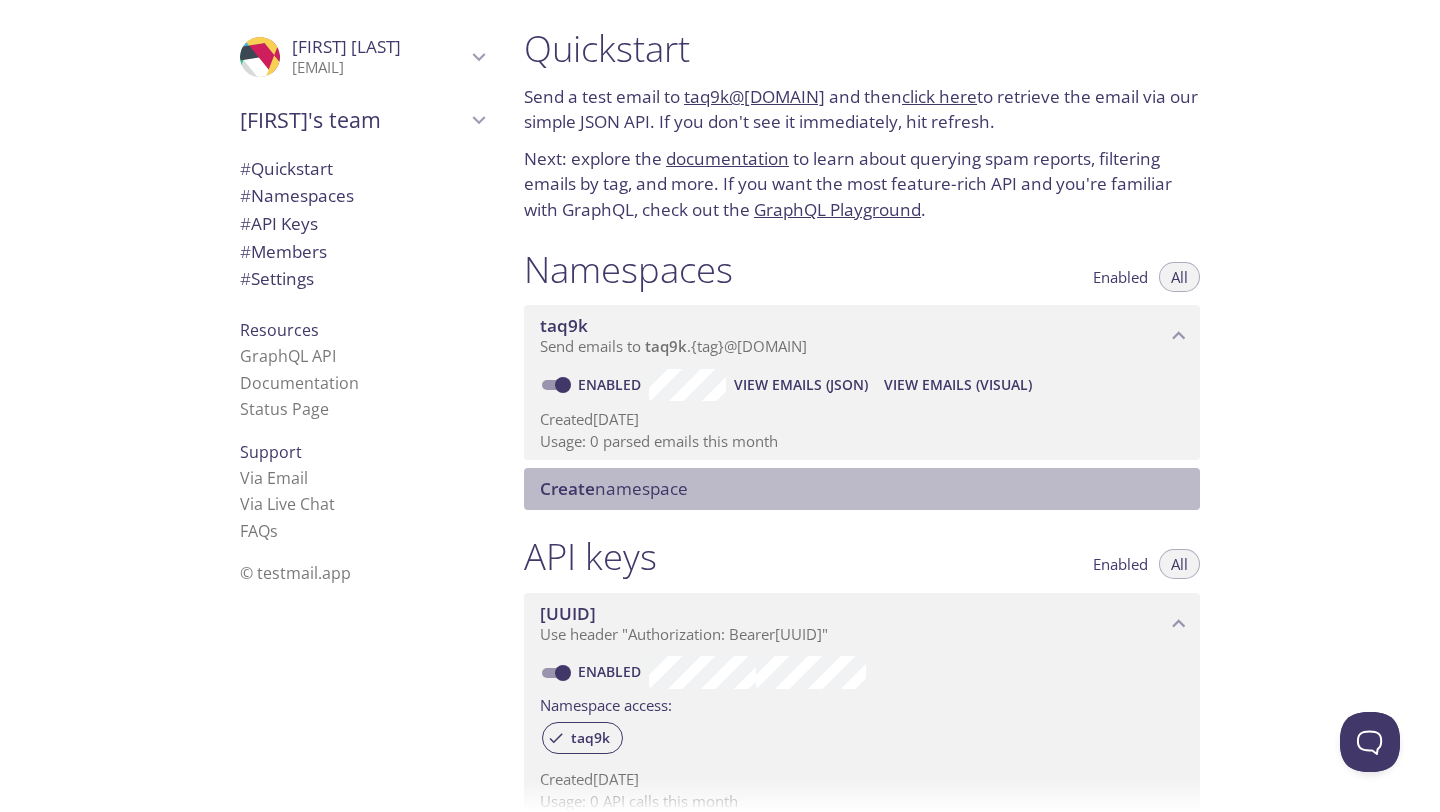 click on "Create namespace" at bounding box center [614, 488] 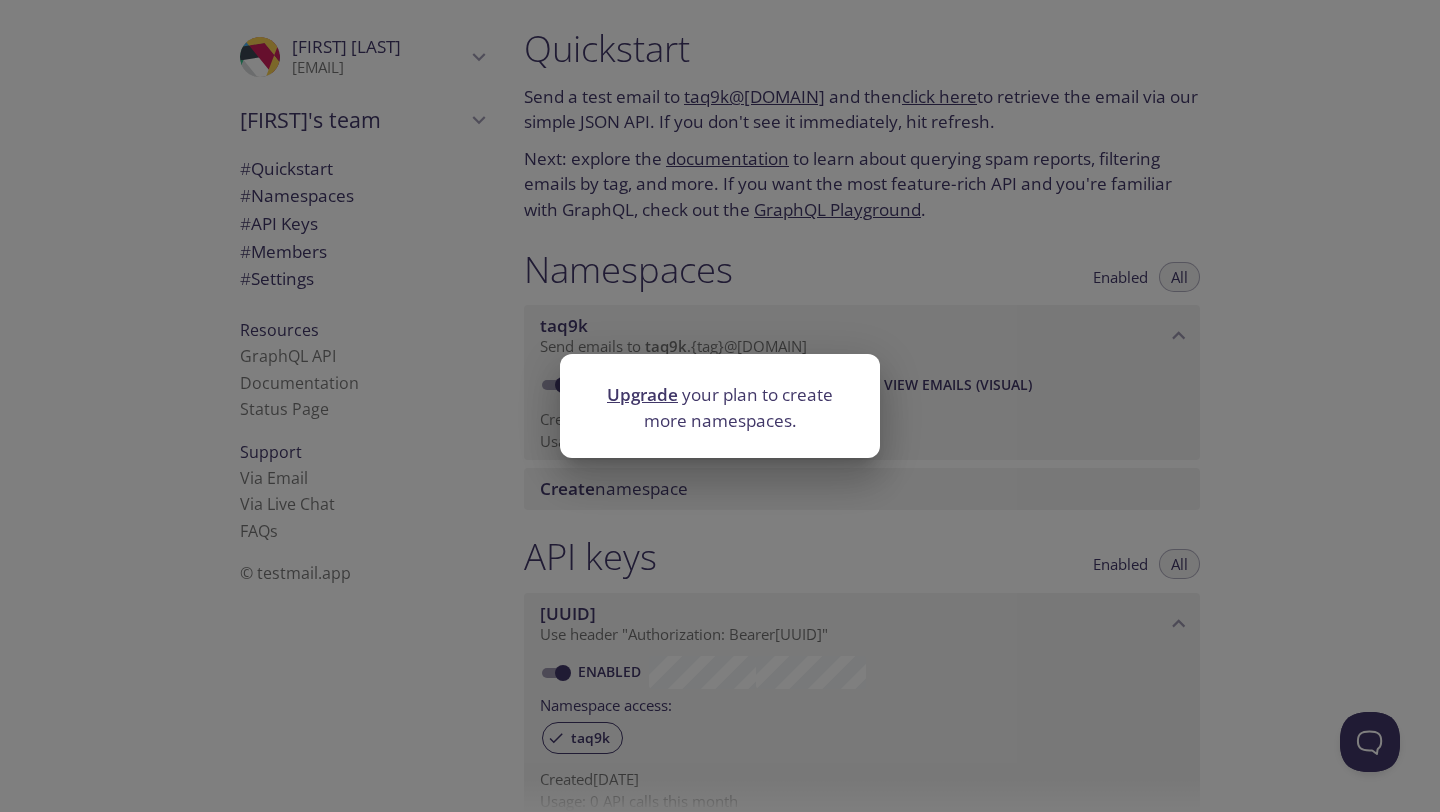 click on "Upgrade your plan to create more namespaces." at bounding box center (720, 406) 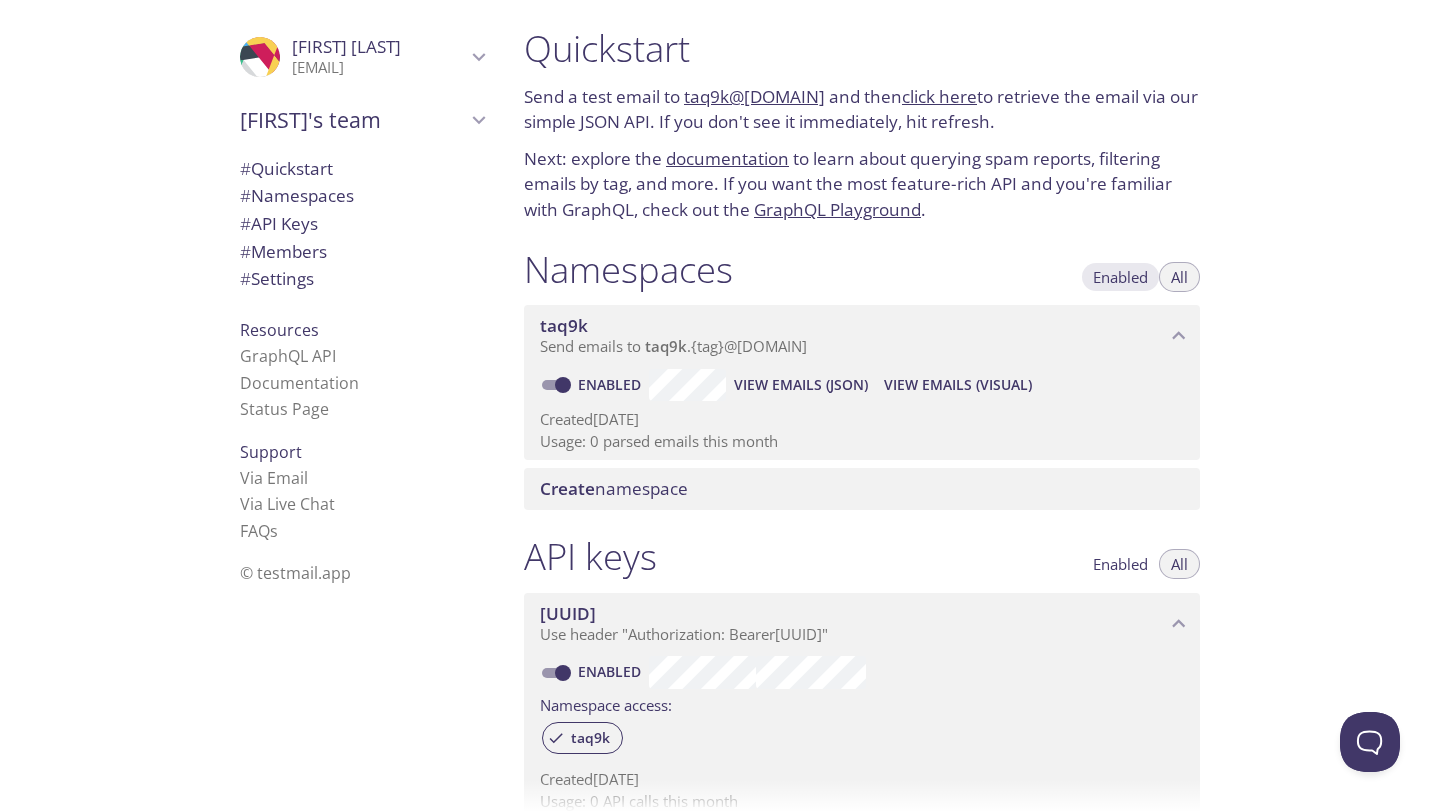 click on "Enabled" at bounding box center [1120, 277] 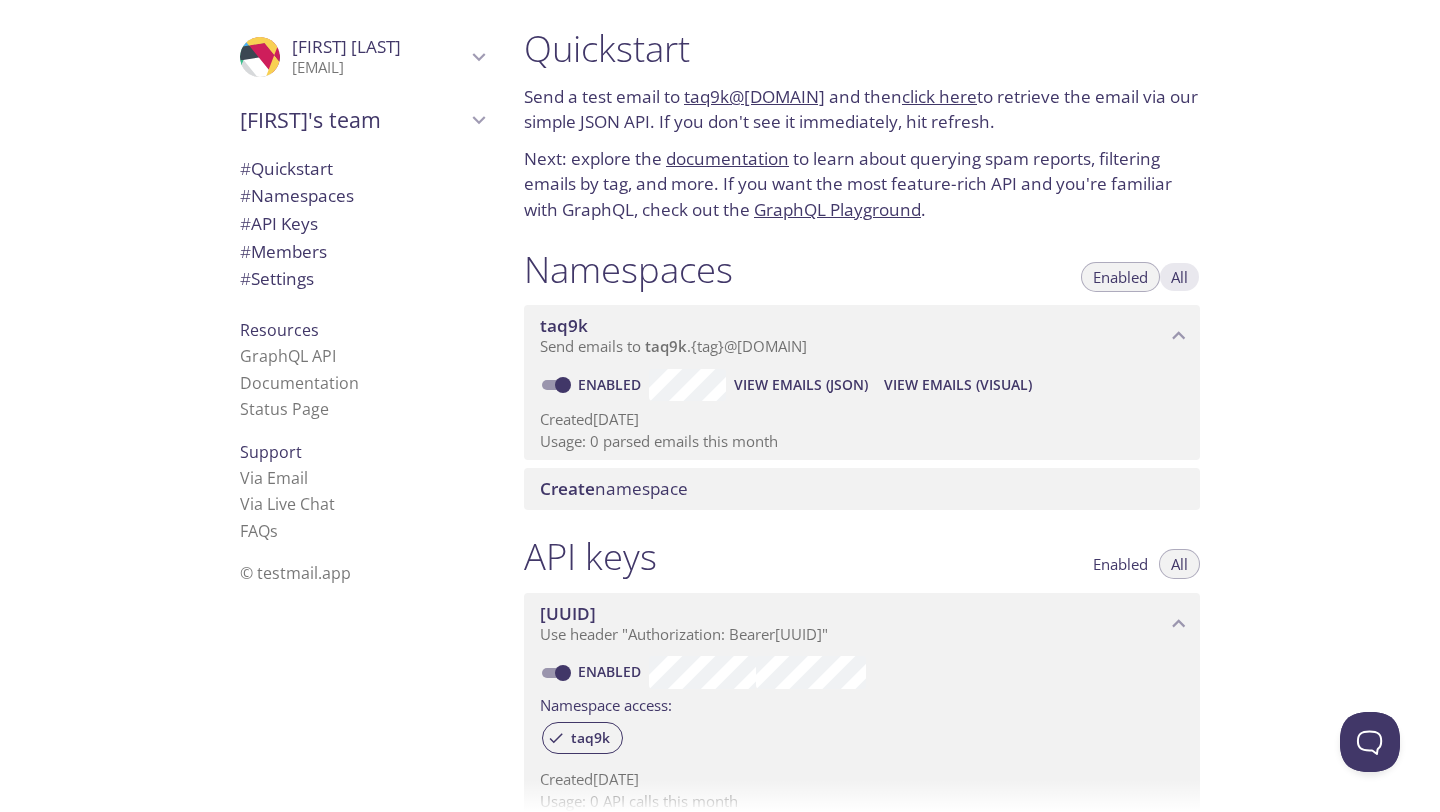 click on "All" at bounding box center (1179, 277) 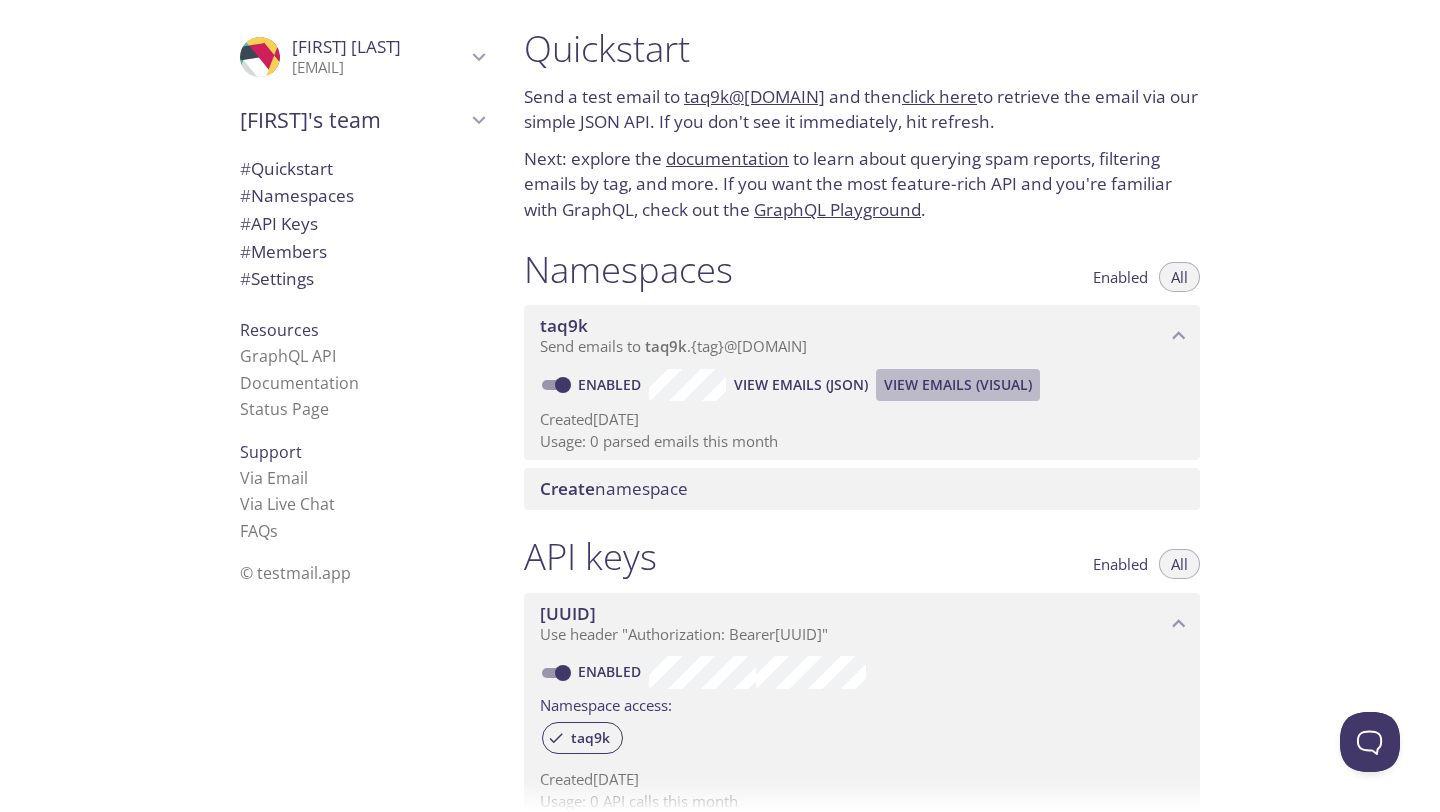 click on "View Emails (Visual)" at bounding box center [801, 385] 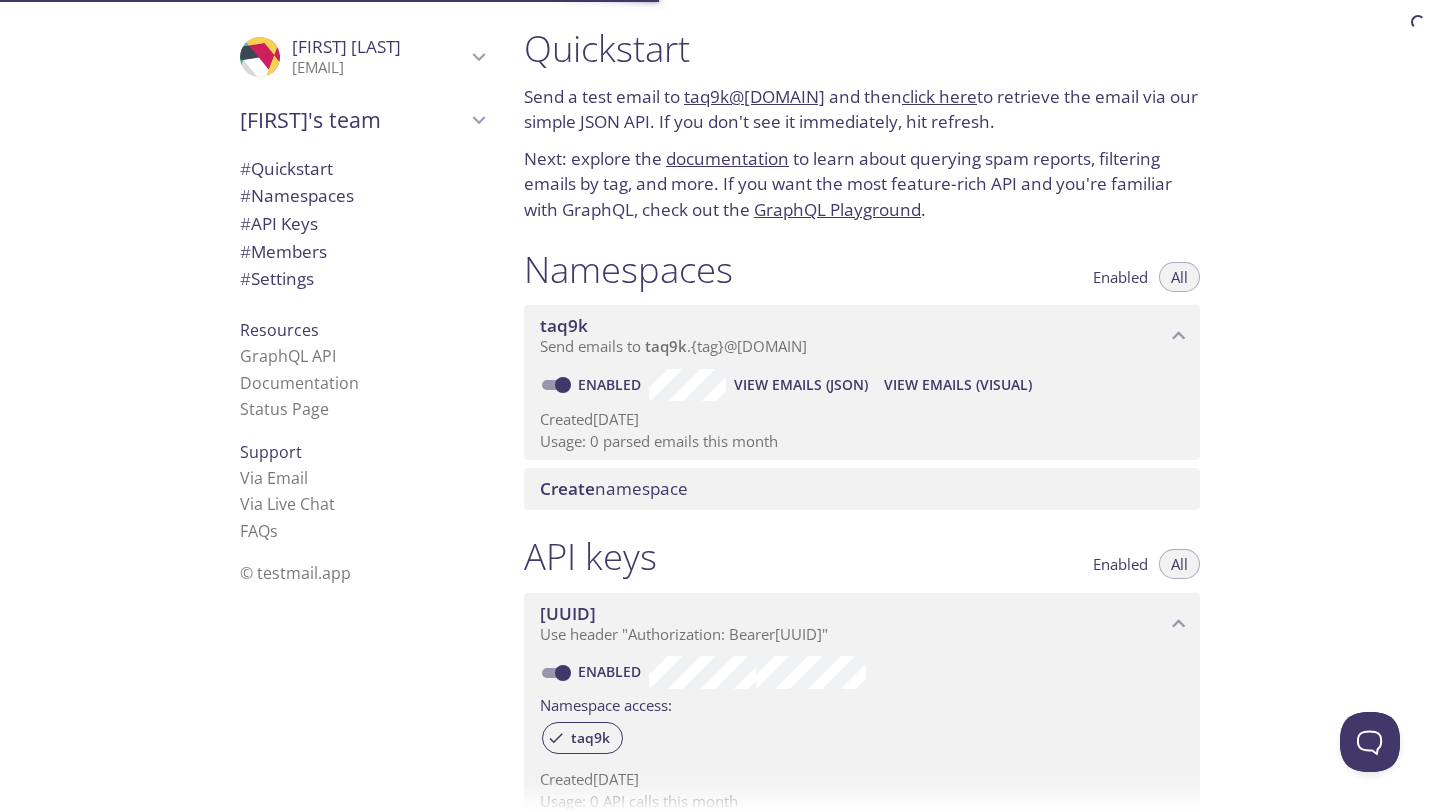 scroll, scrollTop: 0, scrollLeft: 0, axis: both 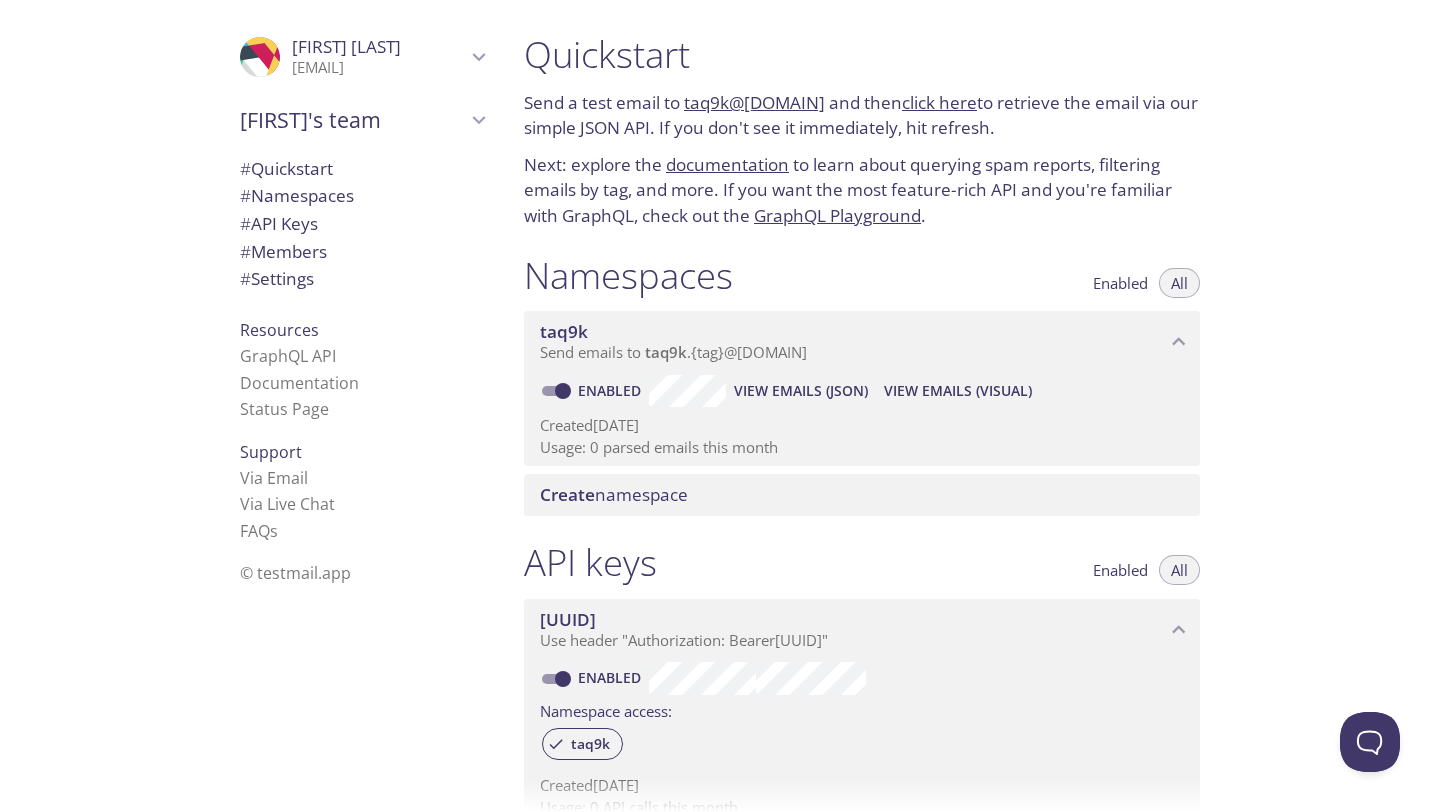 click on "taq9k@[DOMAIN]" at bounding box center [754, 102] 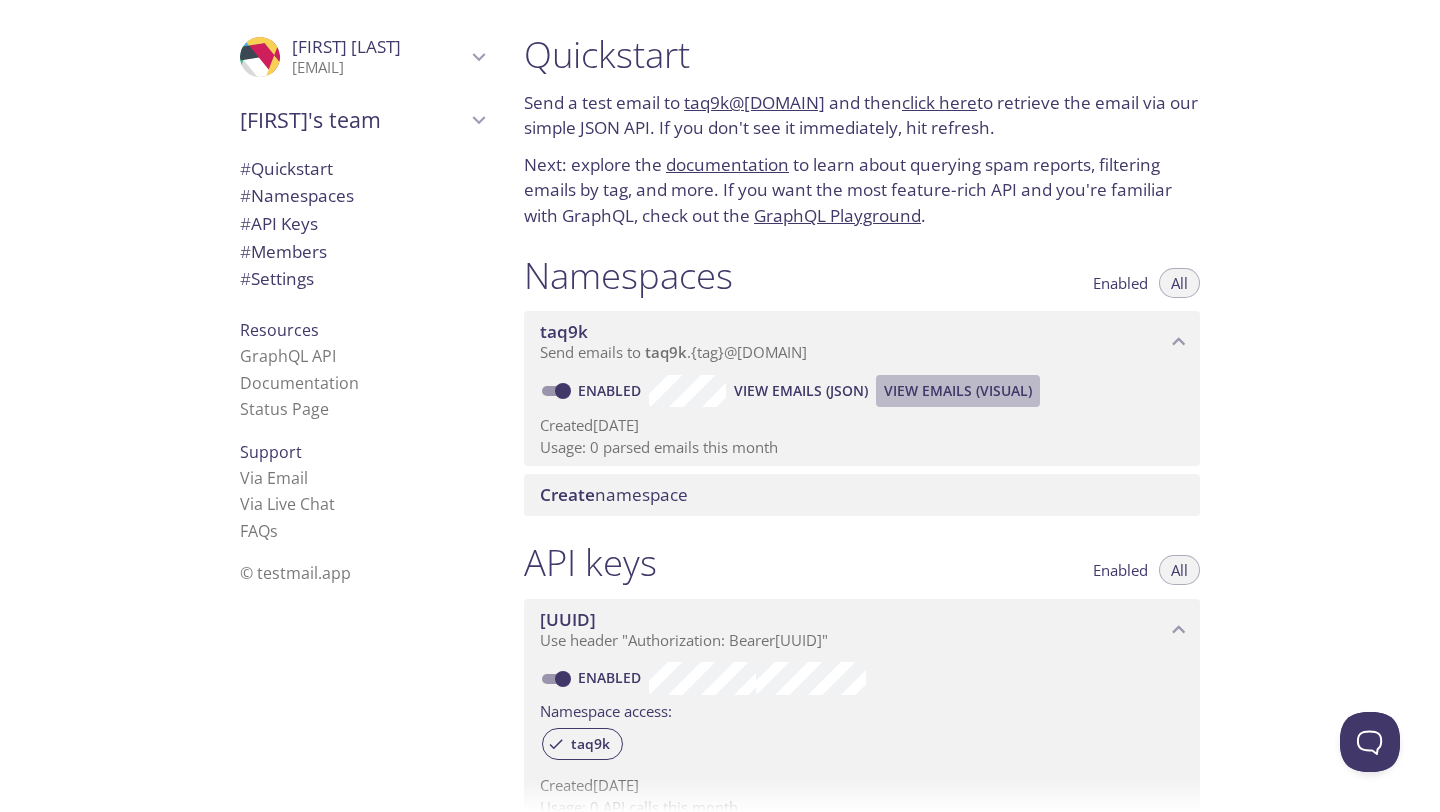 click on "View Emails (Visual)" at bounding box center (801, 391) 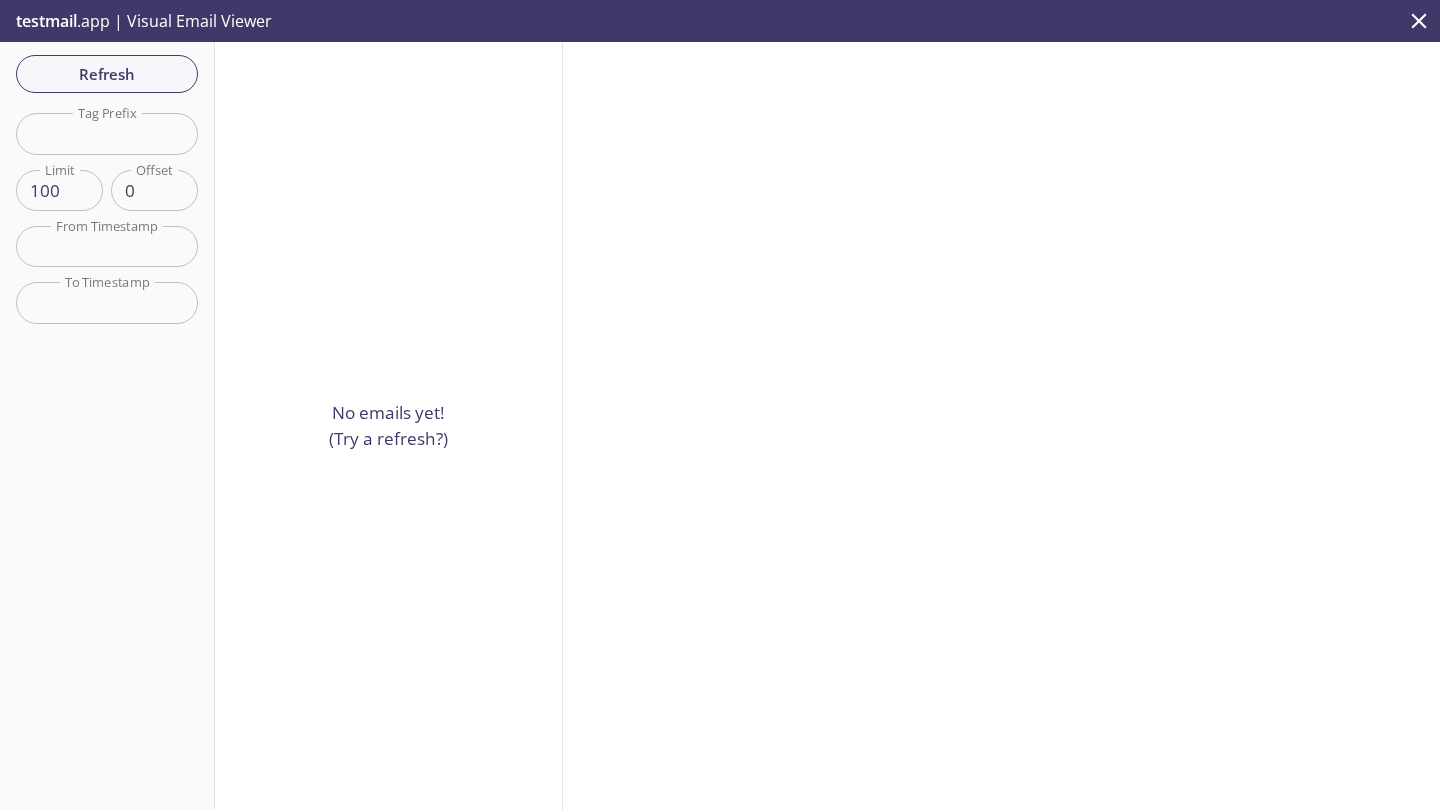 click on "No emails yet! (Try a refresh?)" at bounding box center [389, 426] 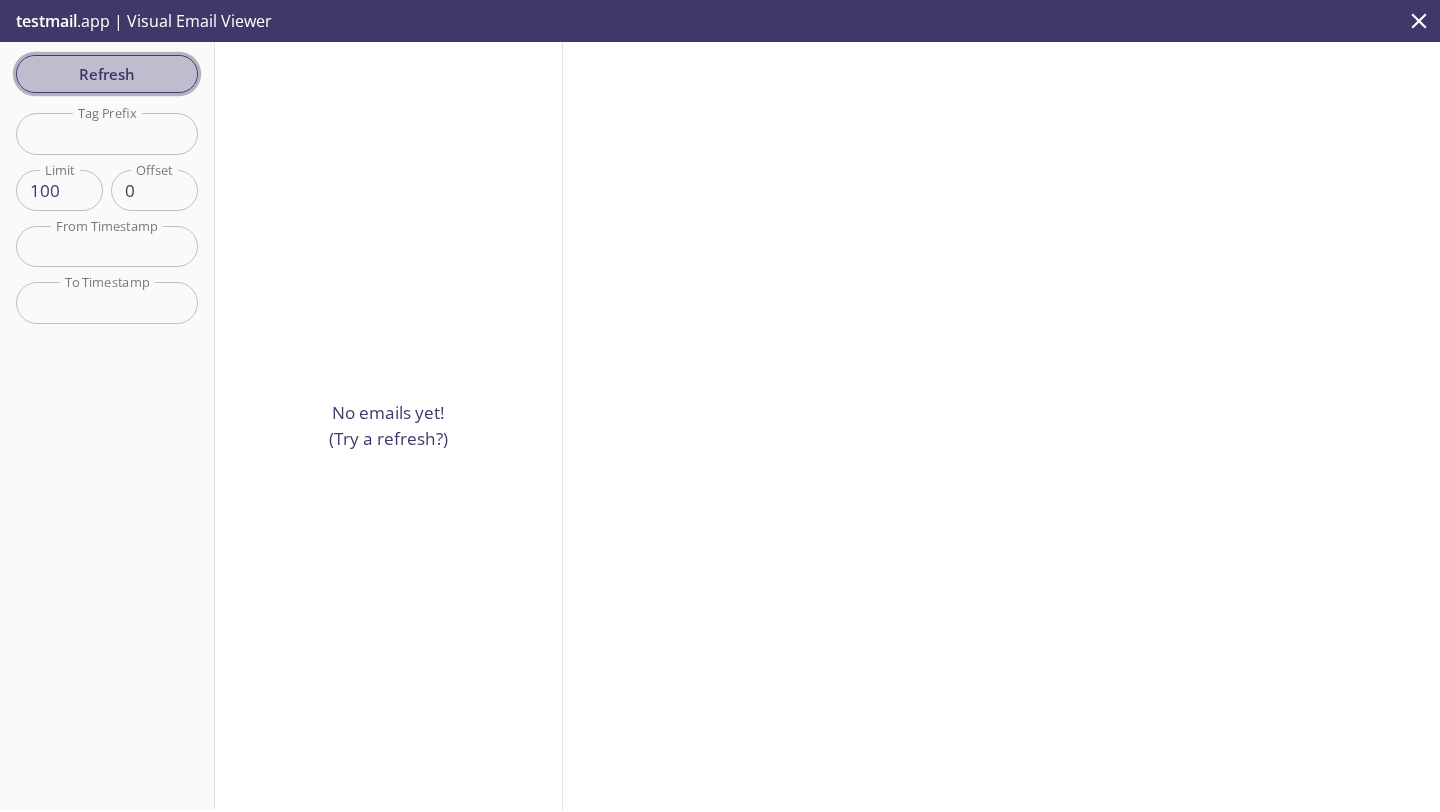 click on "Refresh" at bounding box center [107, 74] 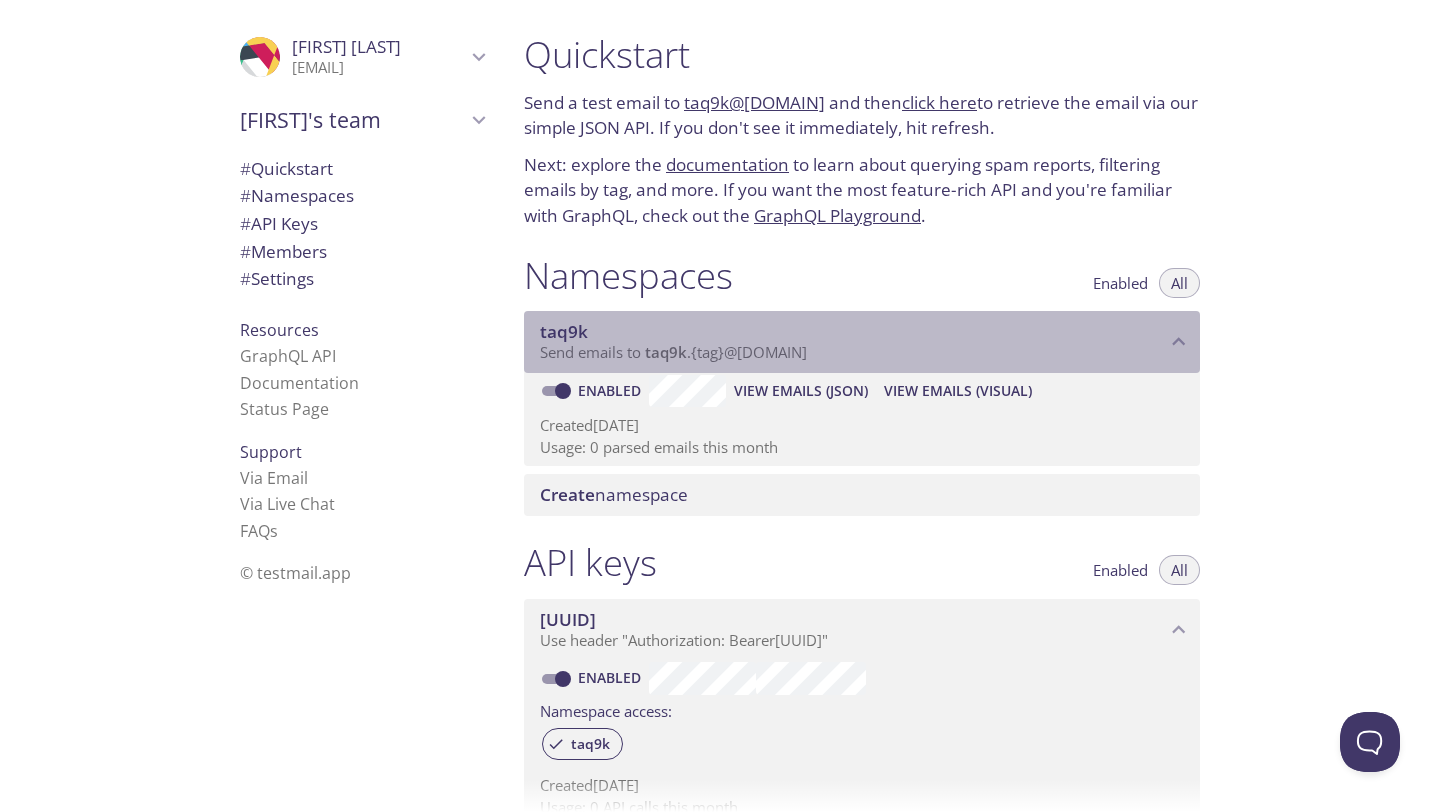 click on "taq9k" at bounding box center [564, 331] 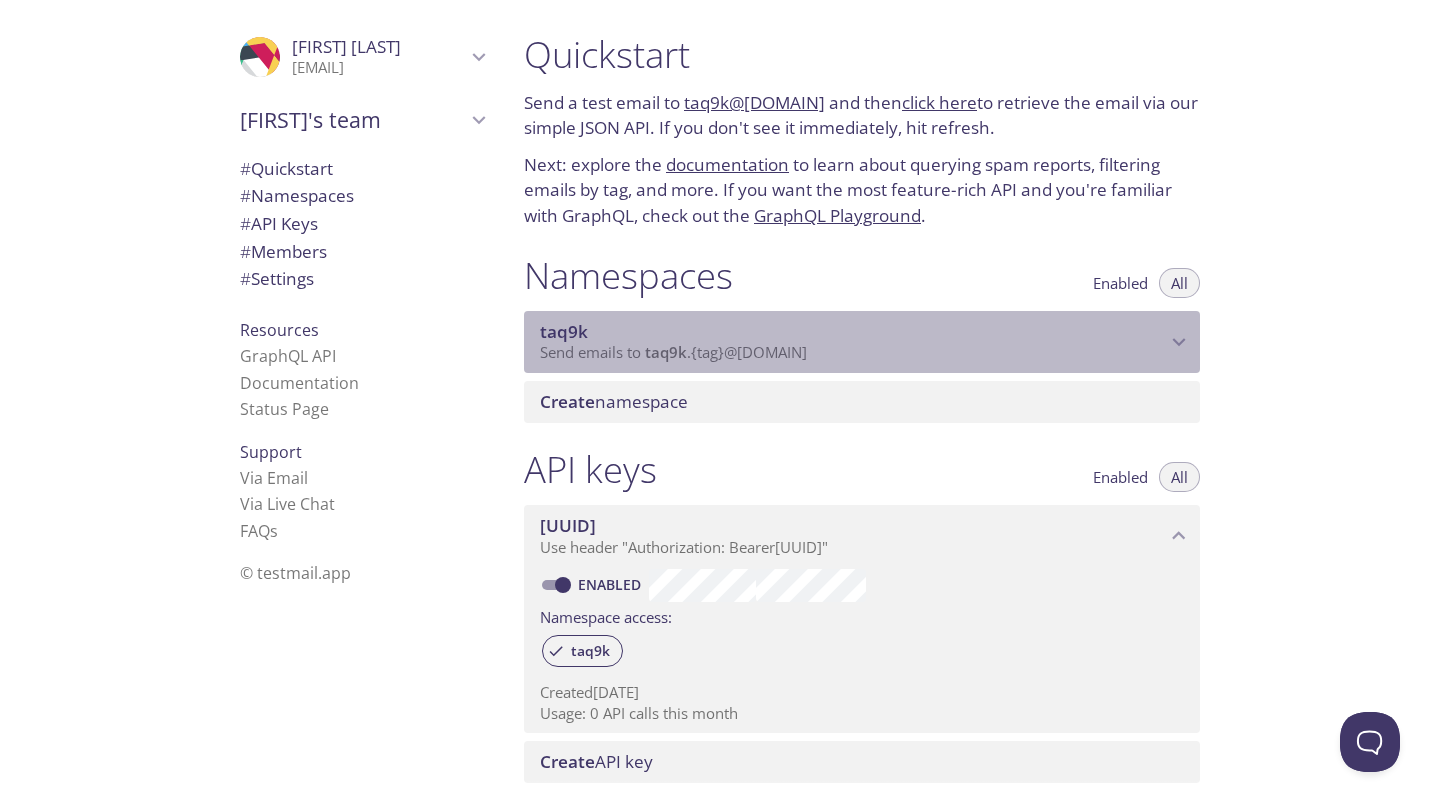click on "taq9k" at bounding box center [853, 332] 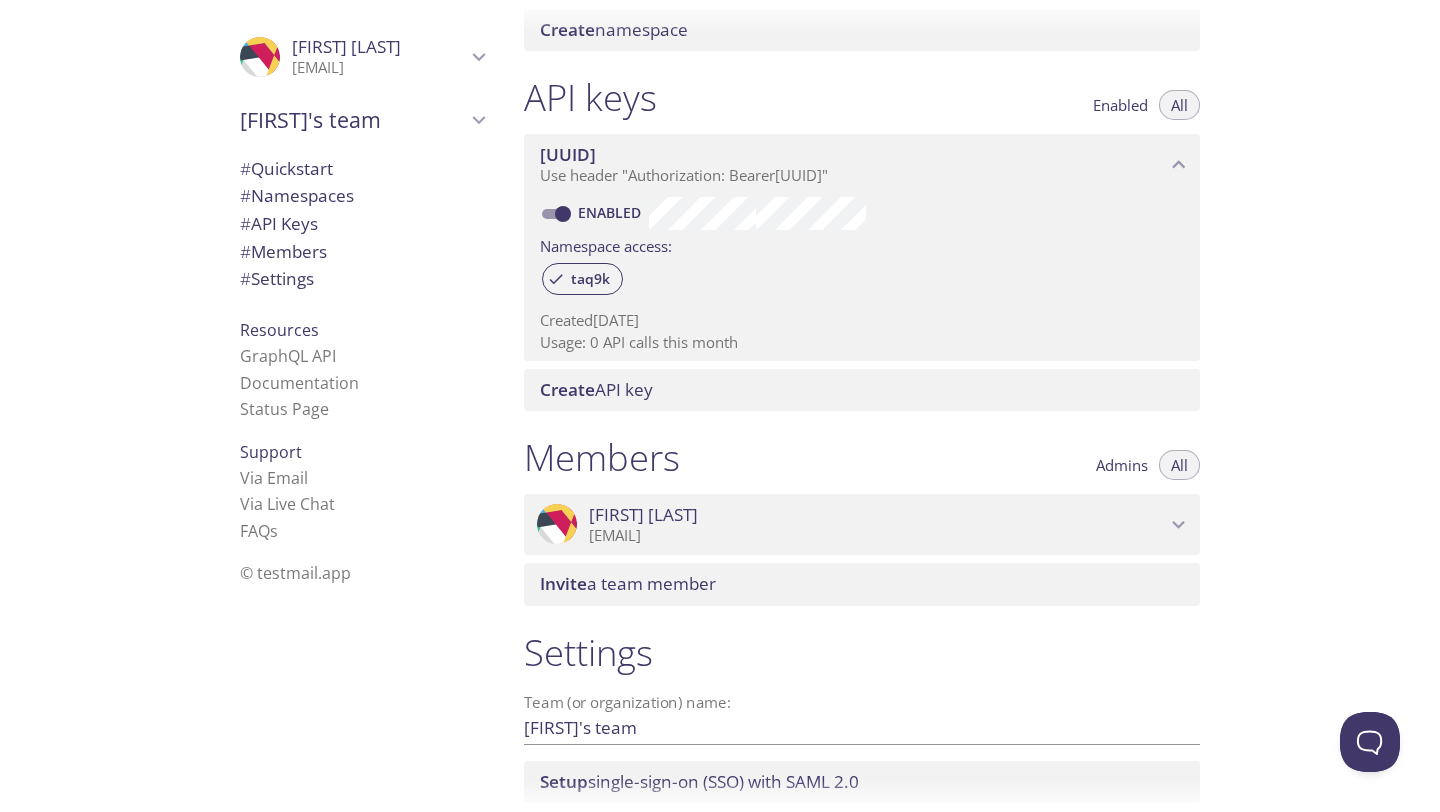 scroll, scrollTop: 469, scrollLeft: 0, axis: vertical 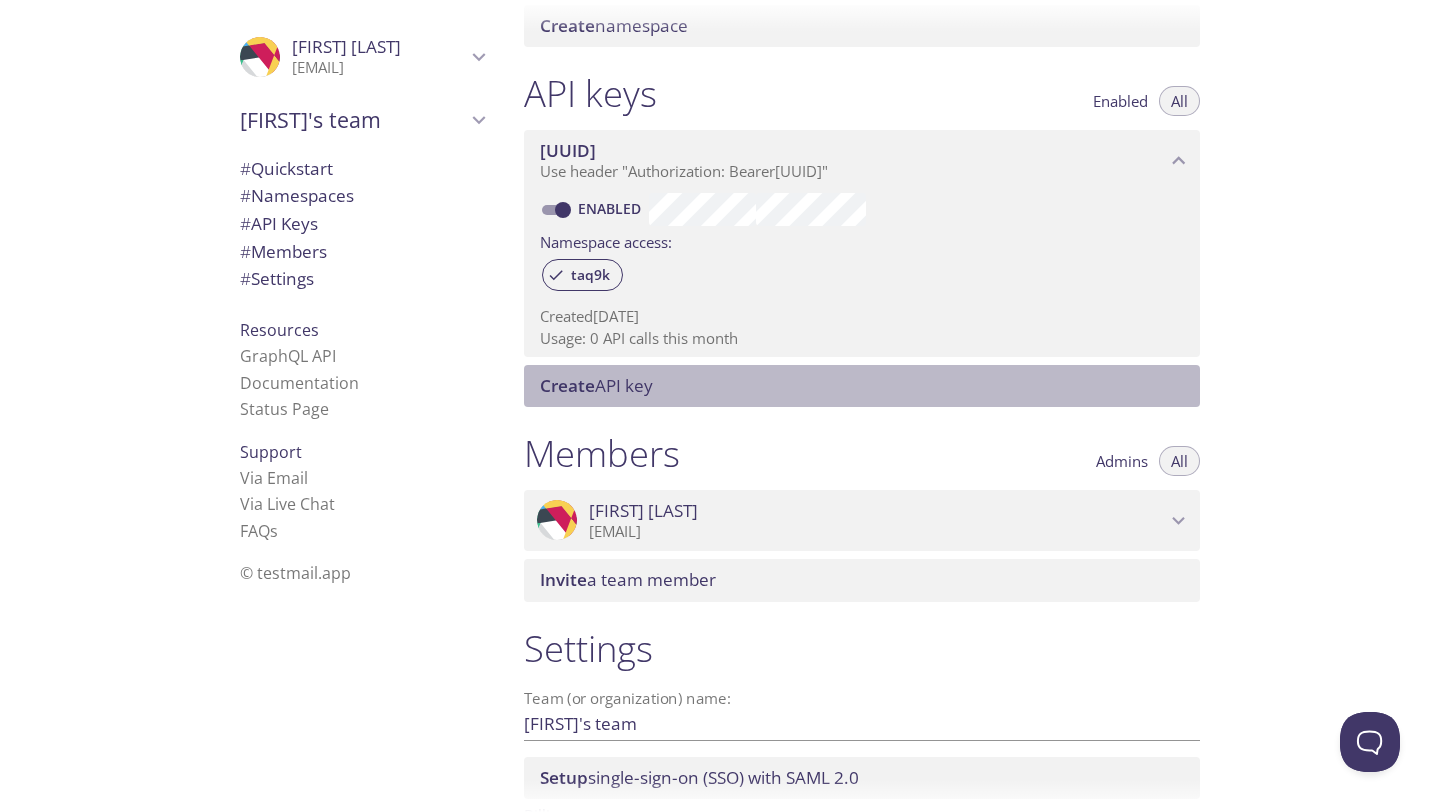 click on "Create API key" at bounding box center [862, 386] 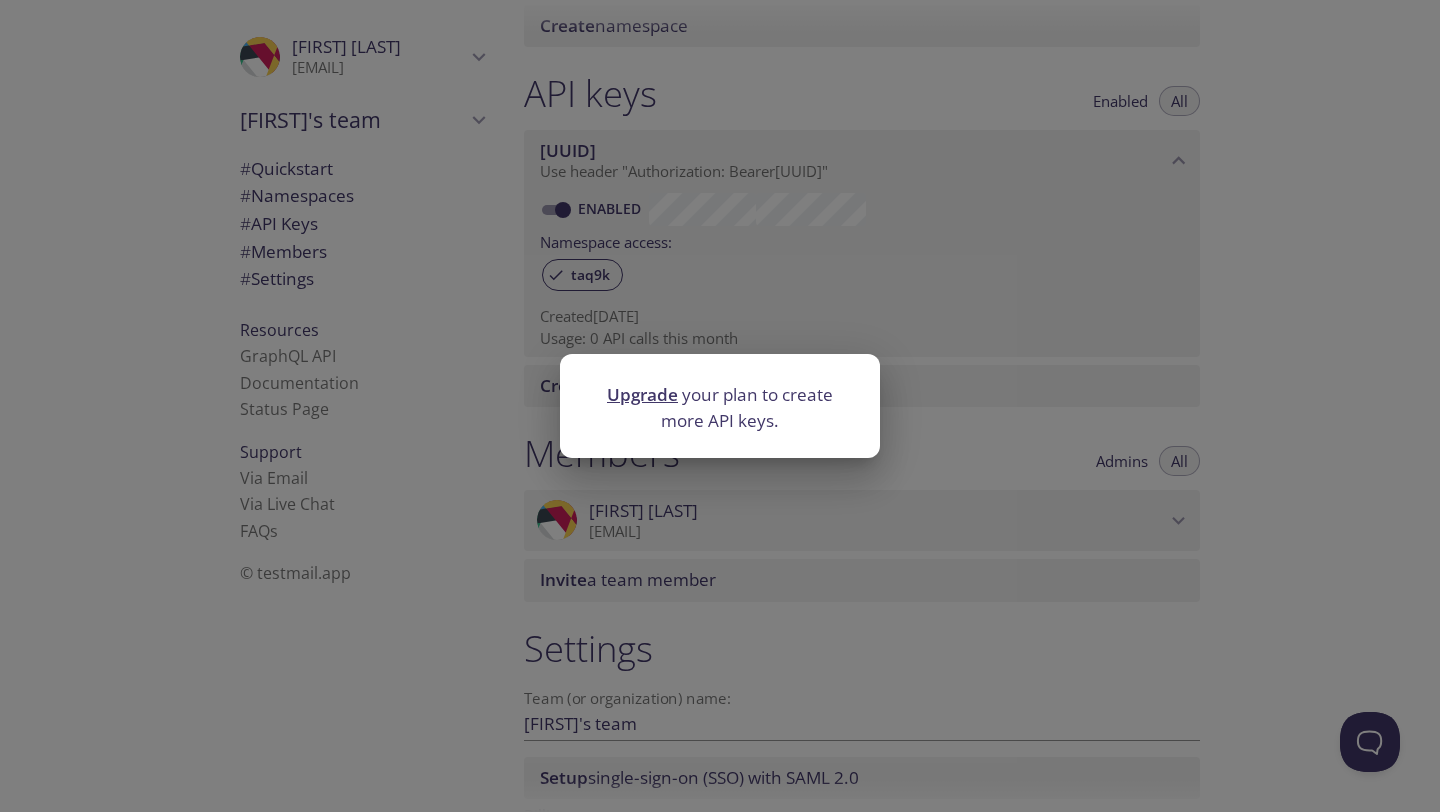 click on "Upgrade your plan to create more API keys." at bounding box center [720, 406] 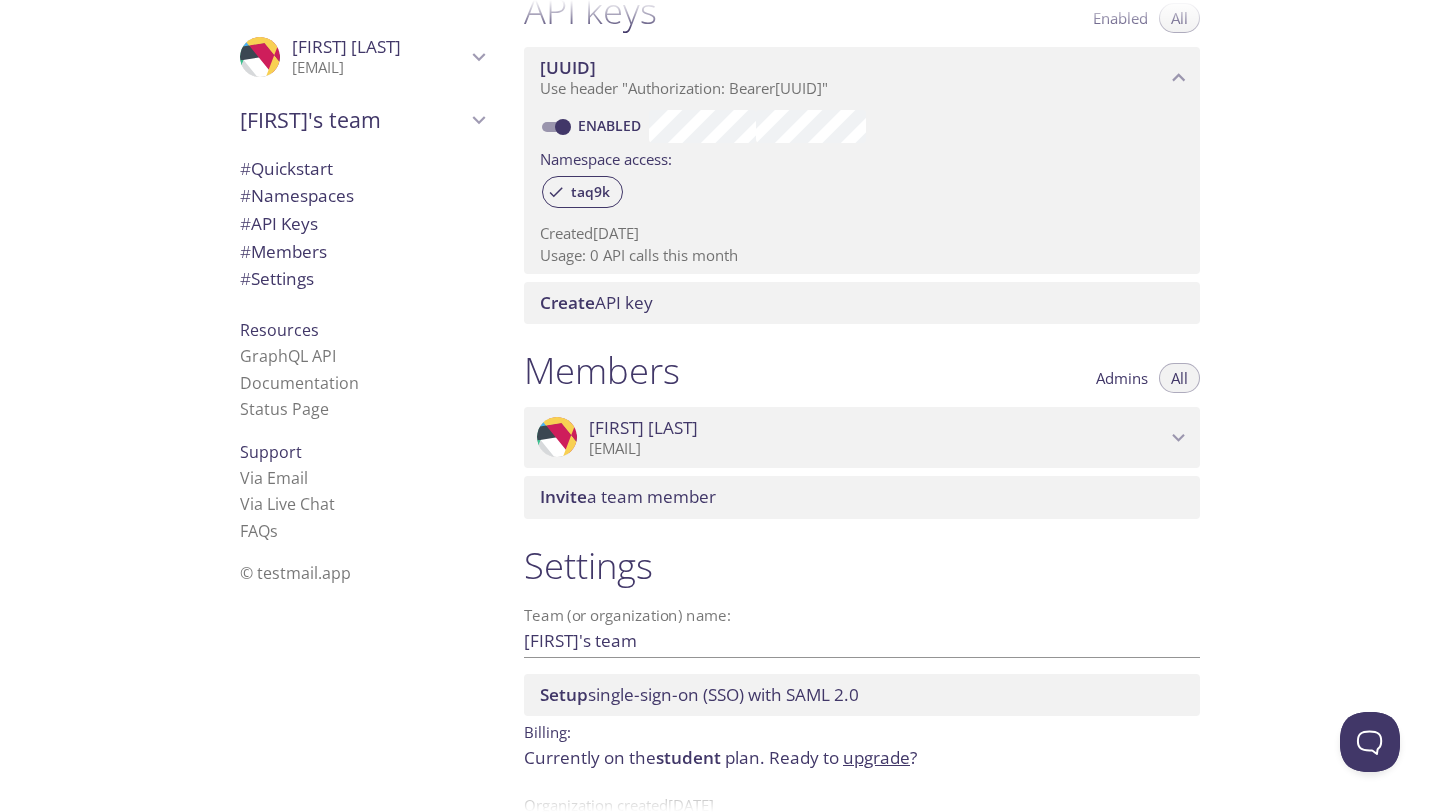 scroll, scrollTop: 610, scrollLeft: 0, axis: vertical 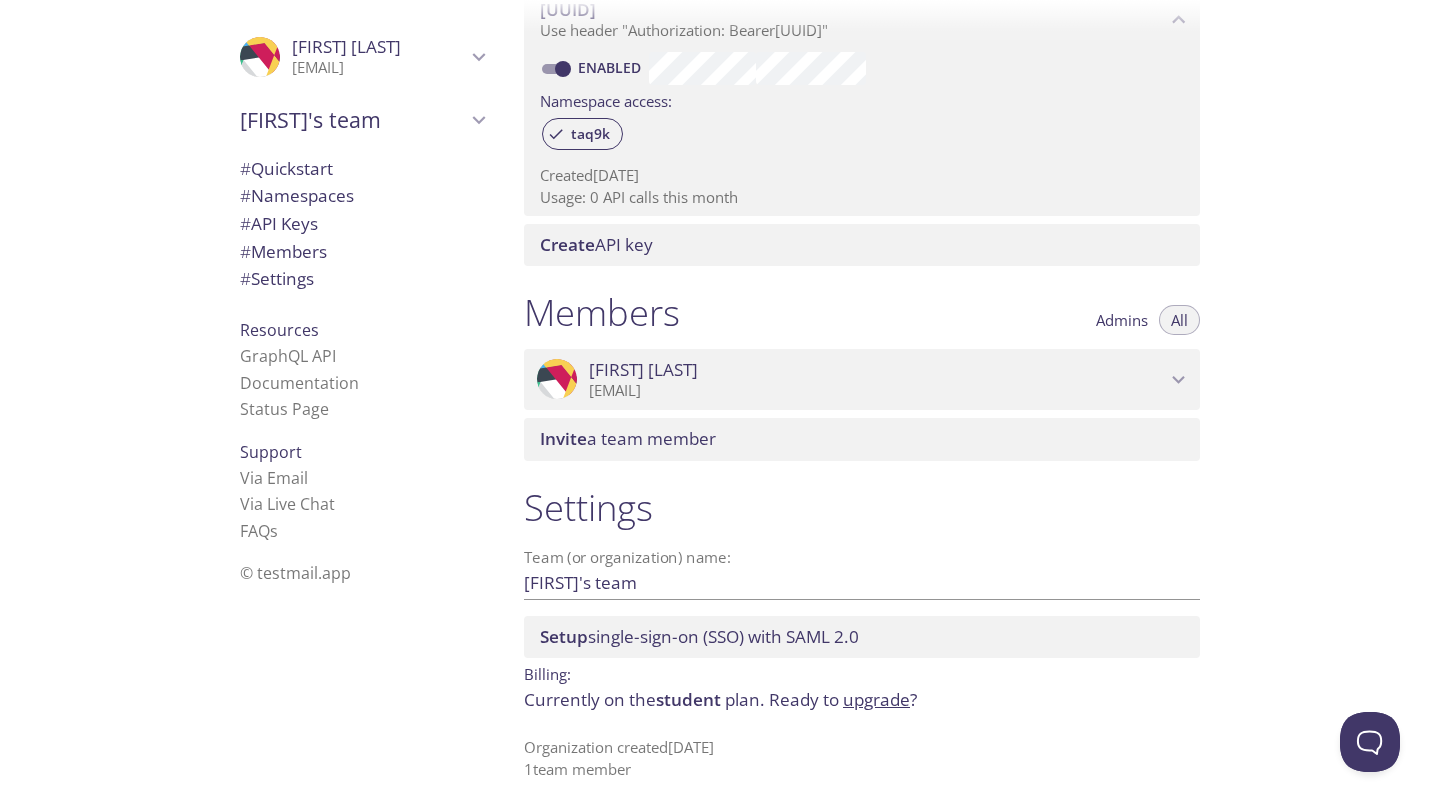 click on "Setup single-sign-on (SSO) with SAML 2.0" at bounding box center [699, 636] 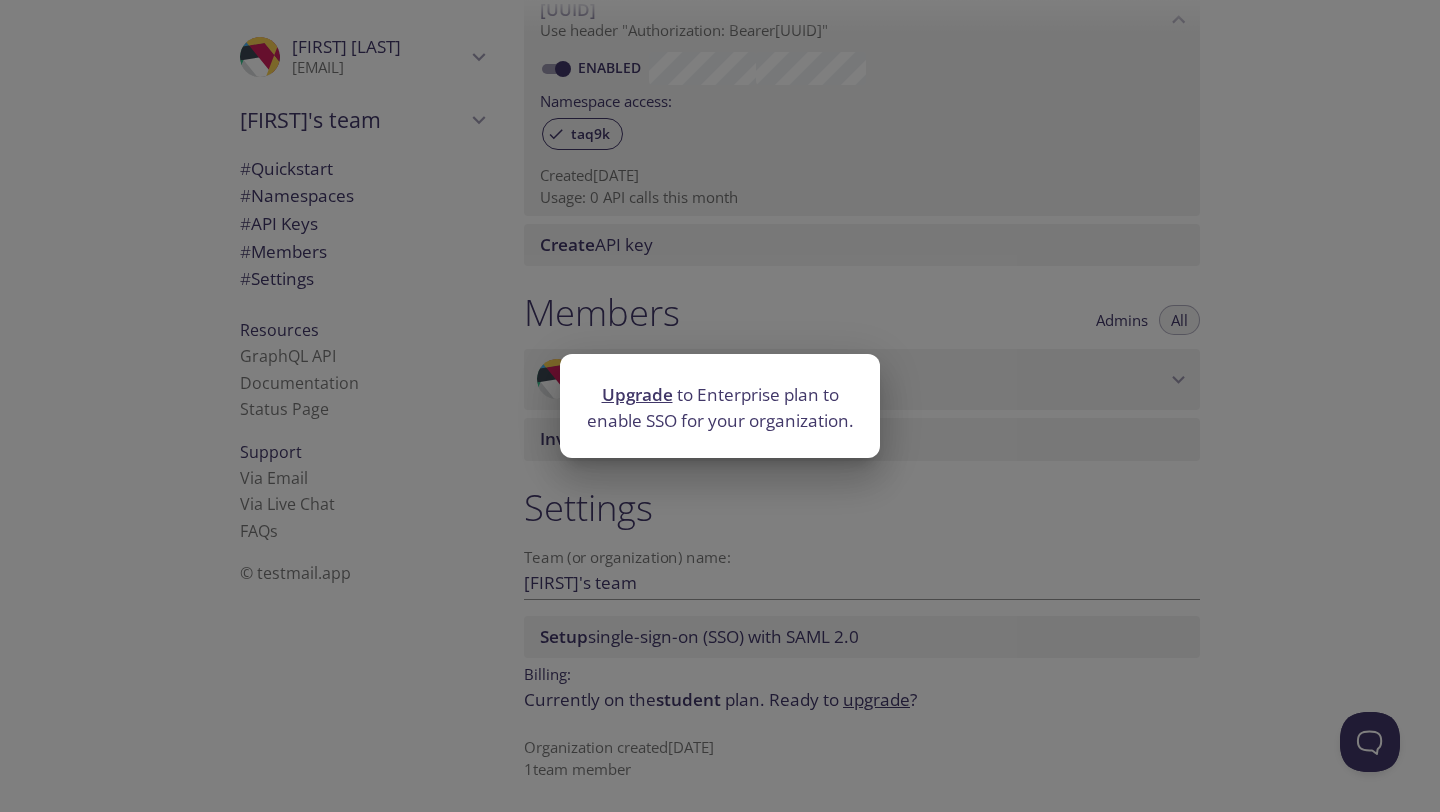 click on "Upgrade to Enterprise plan to enable SSO for your organization." at bounding box center (720, 406) 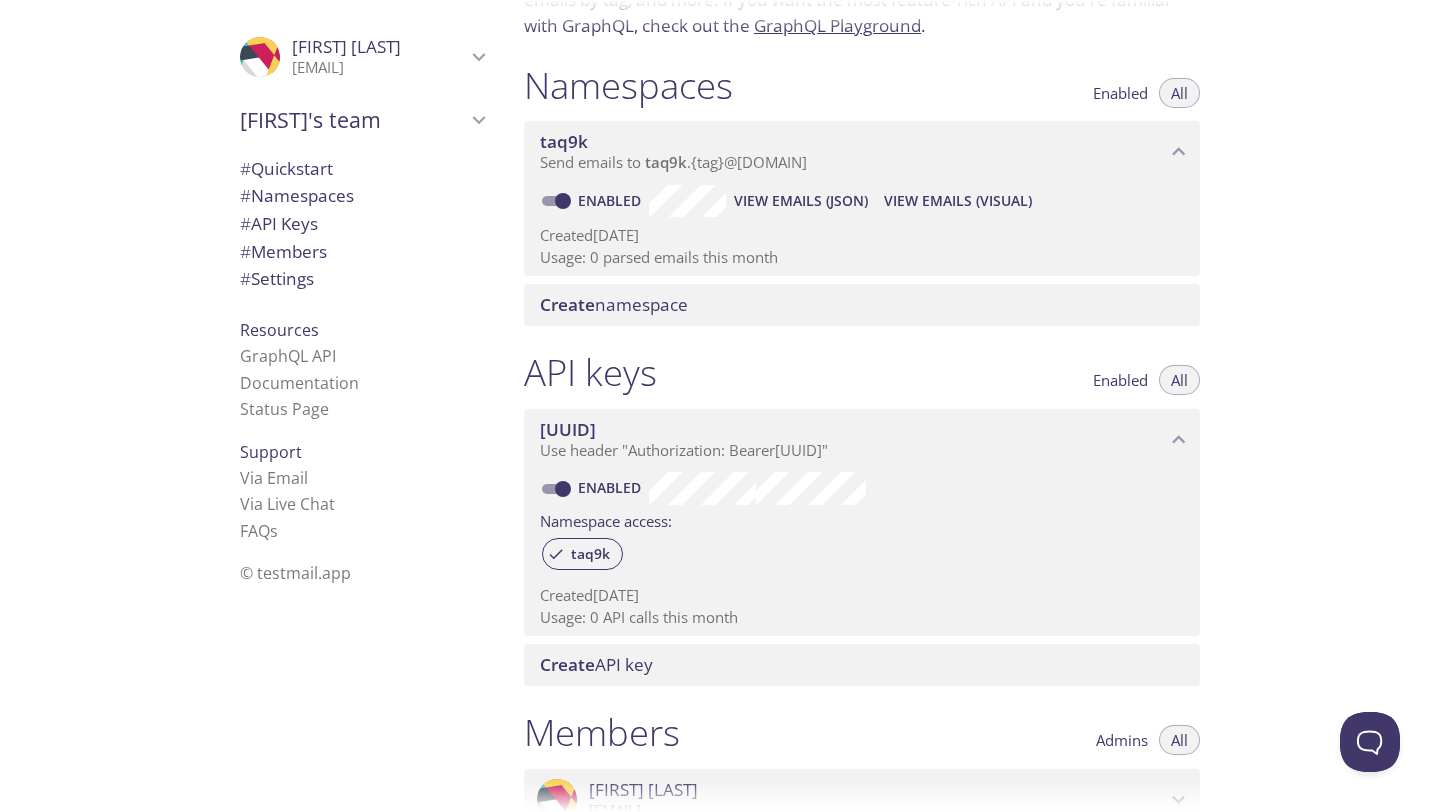 scroll, scrollTop: 0, scrollLeft: 0, axis: both 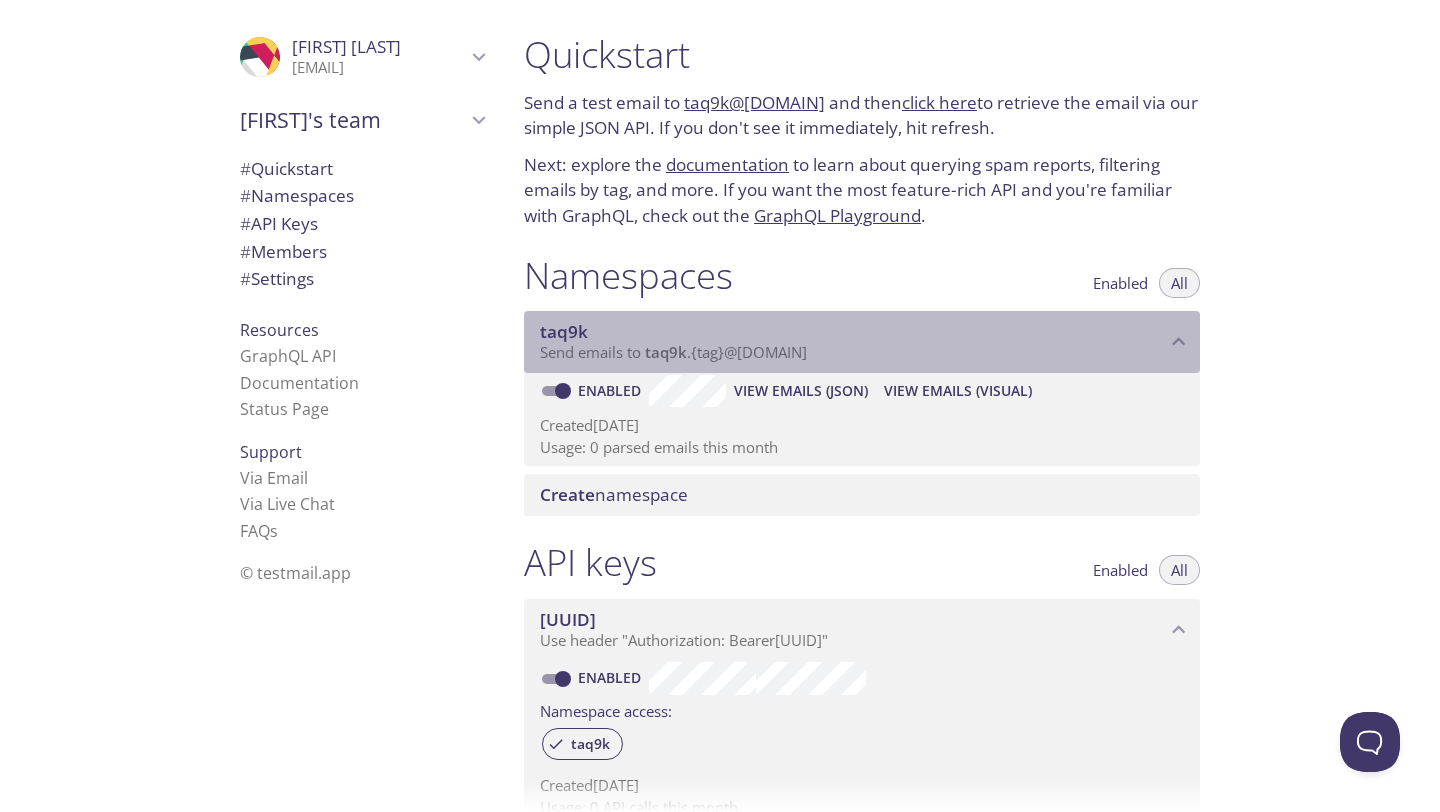 drag, startPoint x: 660, startPoint y: 354, endPoint x: 824, endPoint y: 354, distance: 164 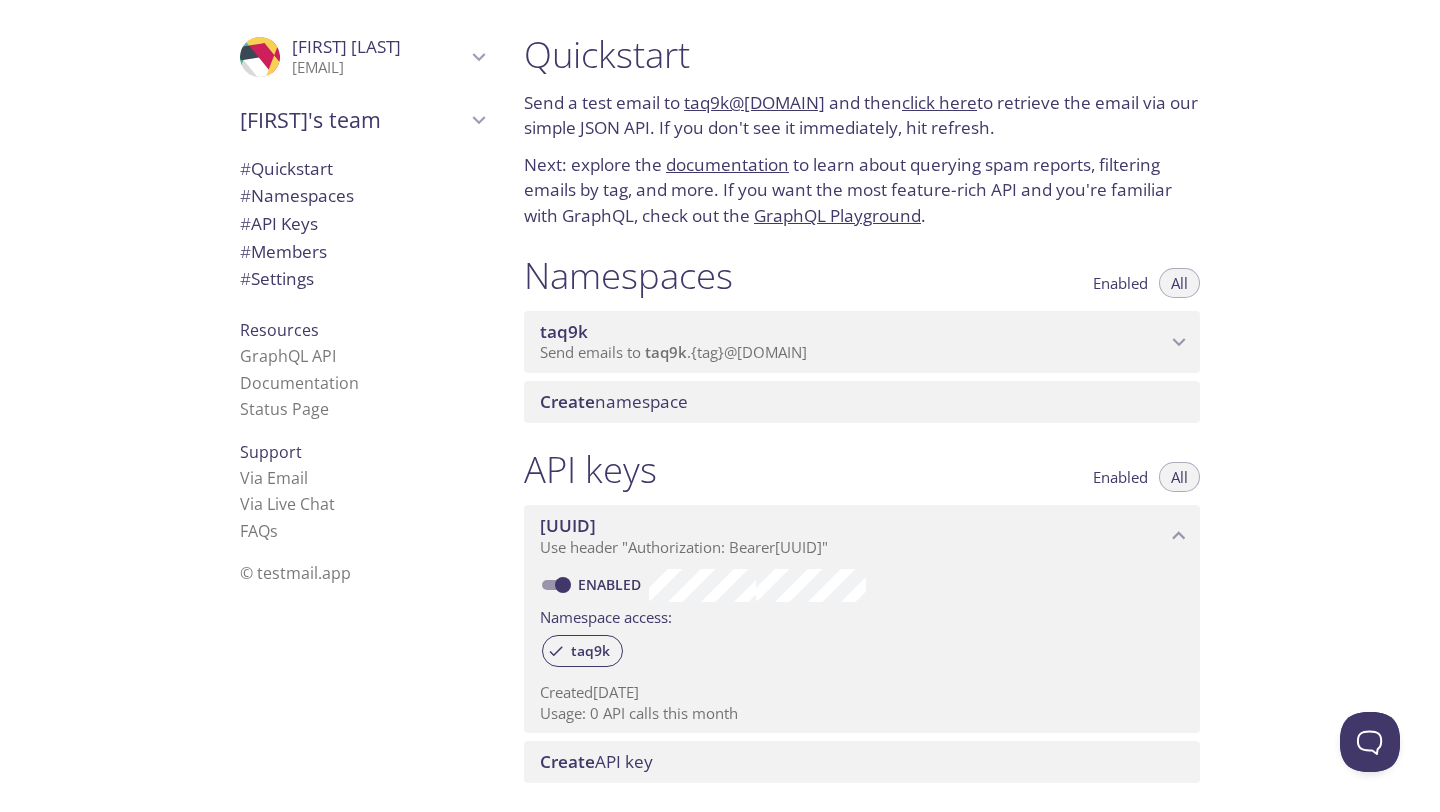 click on "click here" at bounding box center (939, 102) 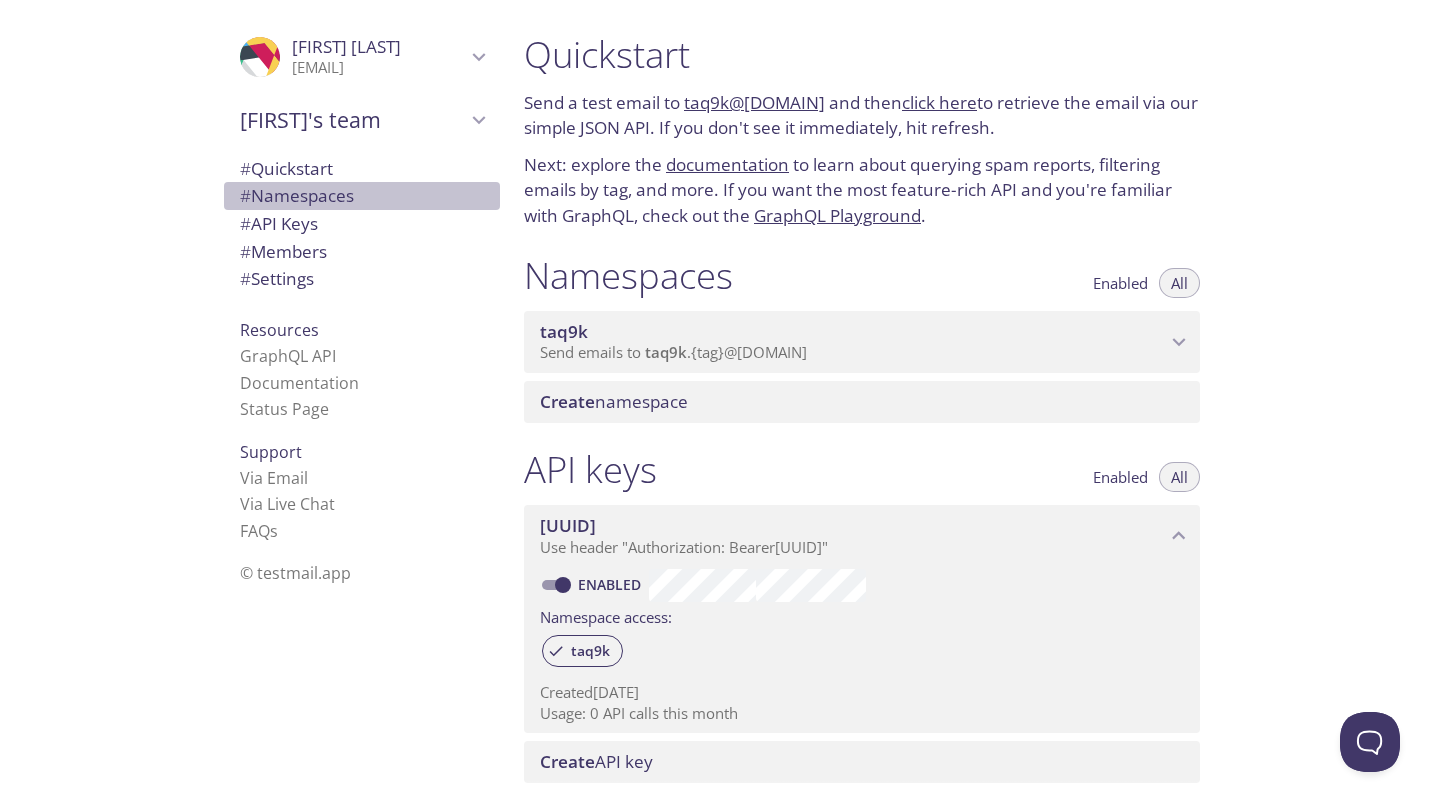 click on "# Namespaces" at bounding box center [297, 195] 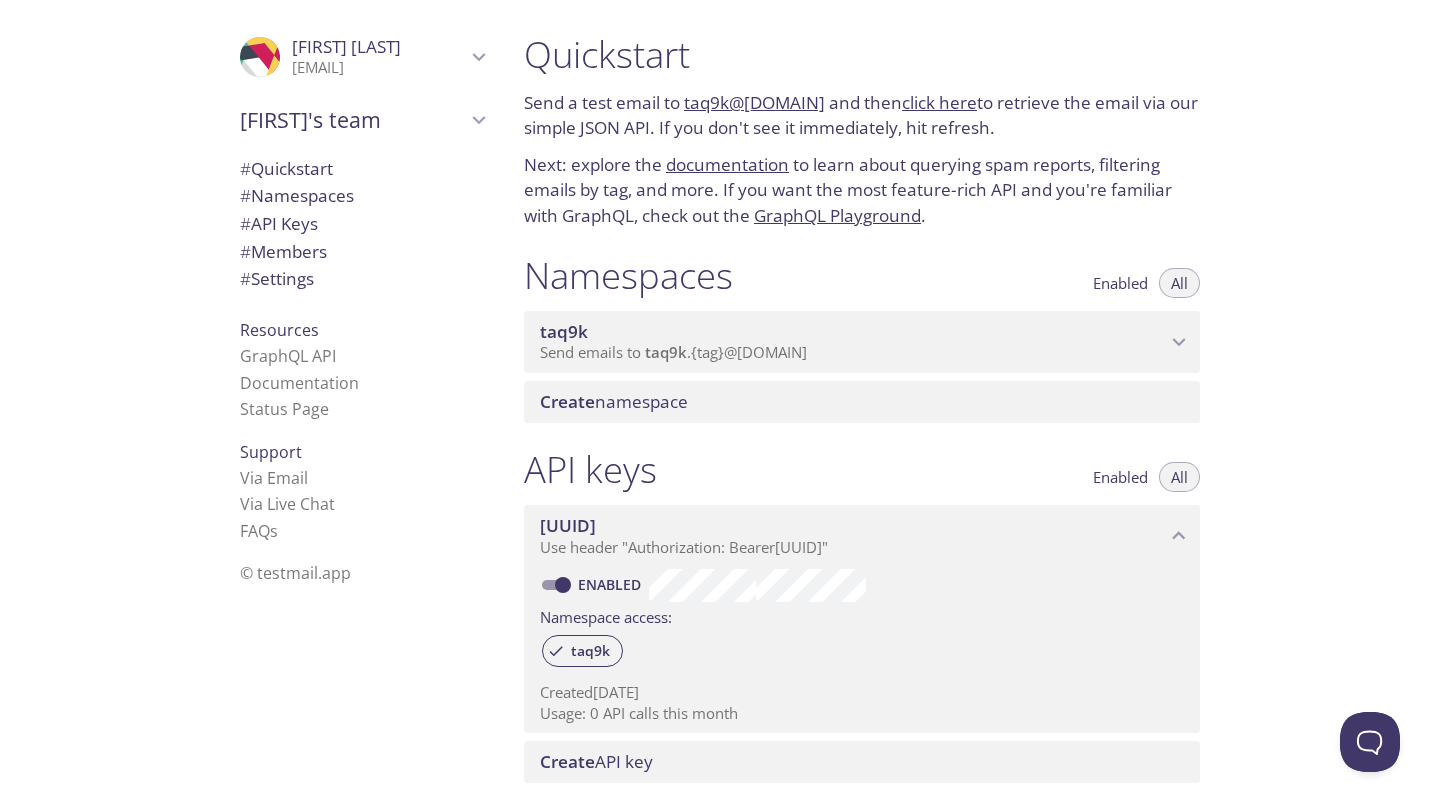 click on "Namespaces" at bounding box center [628, 275] 